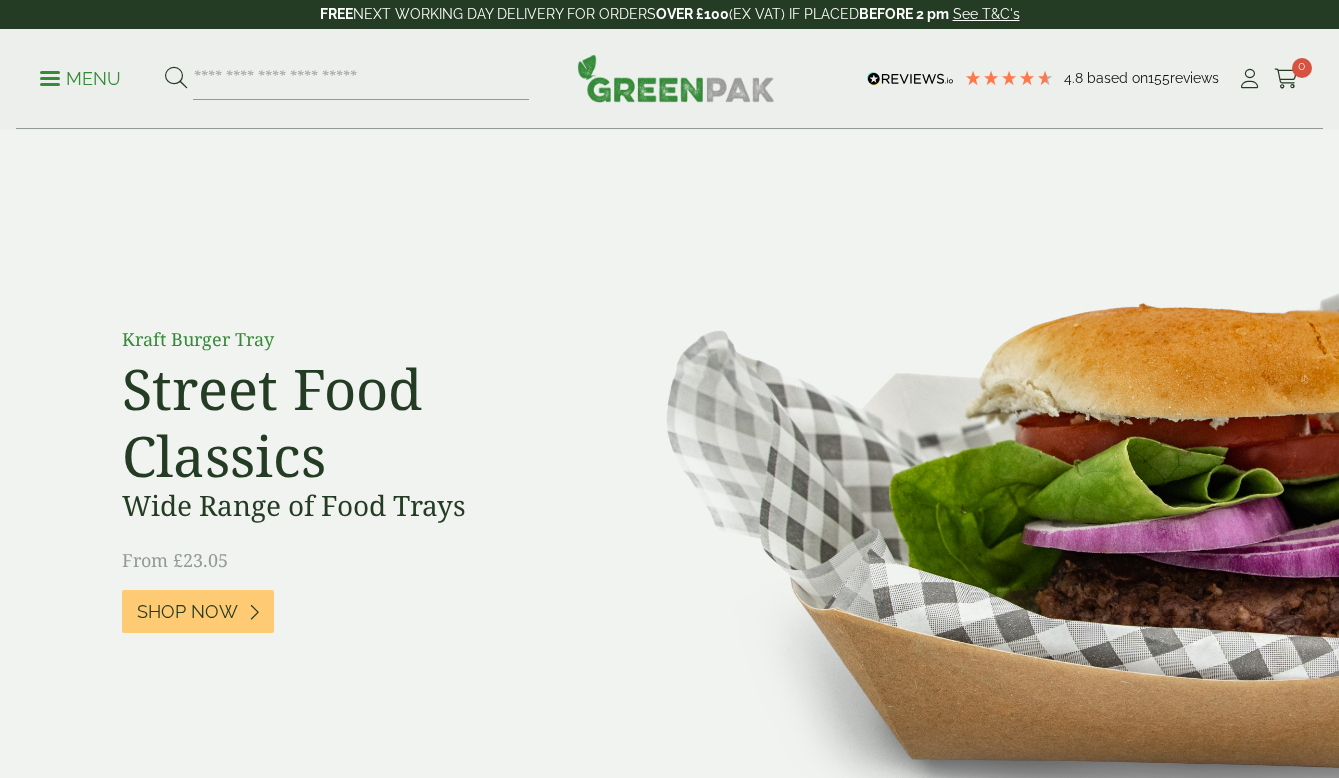 scroll, scrollTop: 0, scrollLeft: 0, axis: both 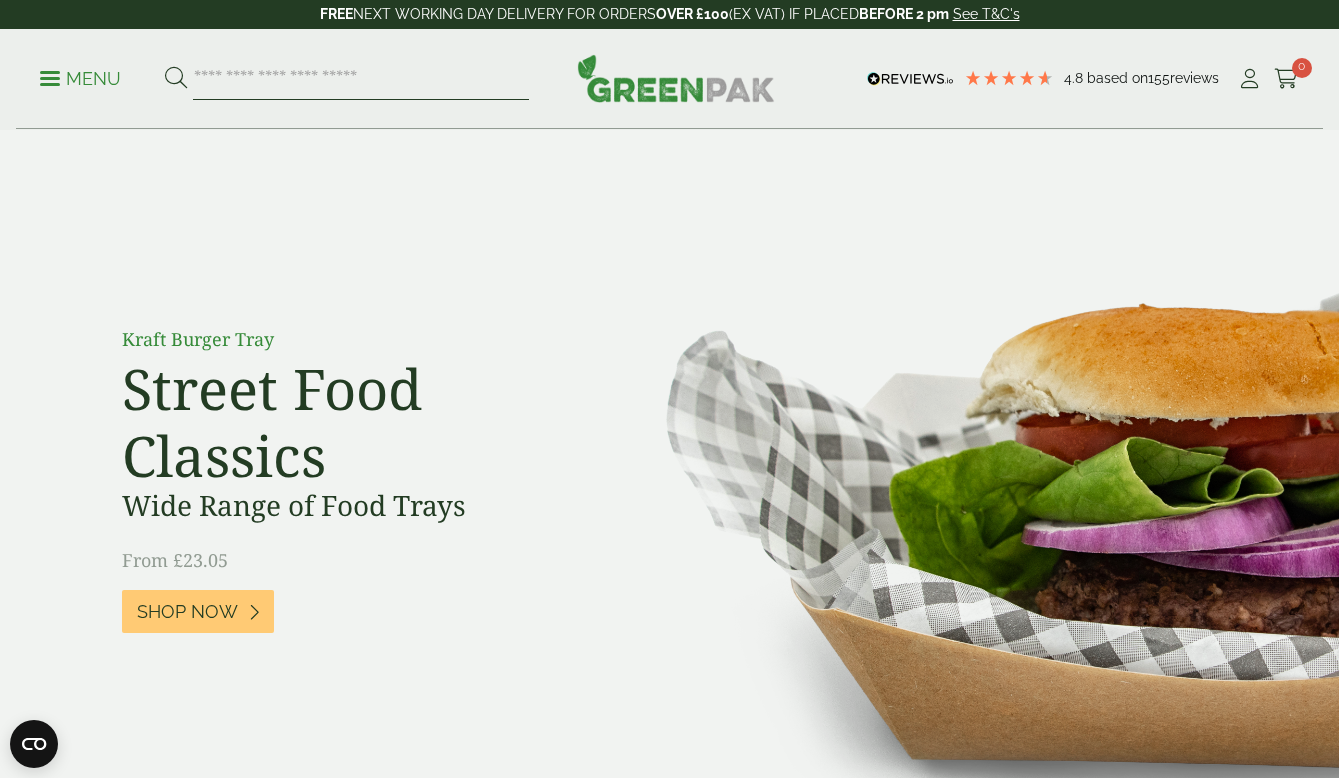 click at bounding box center [361, 79] 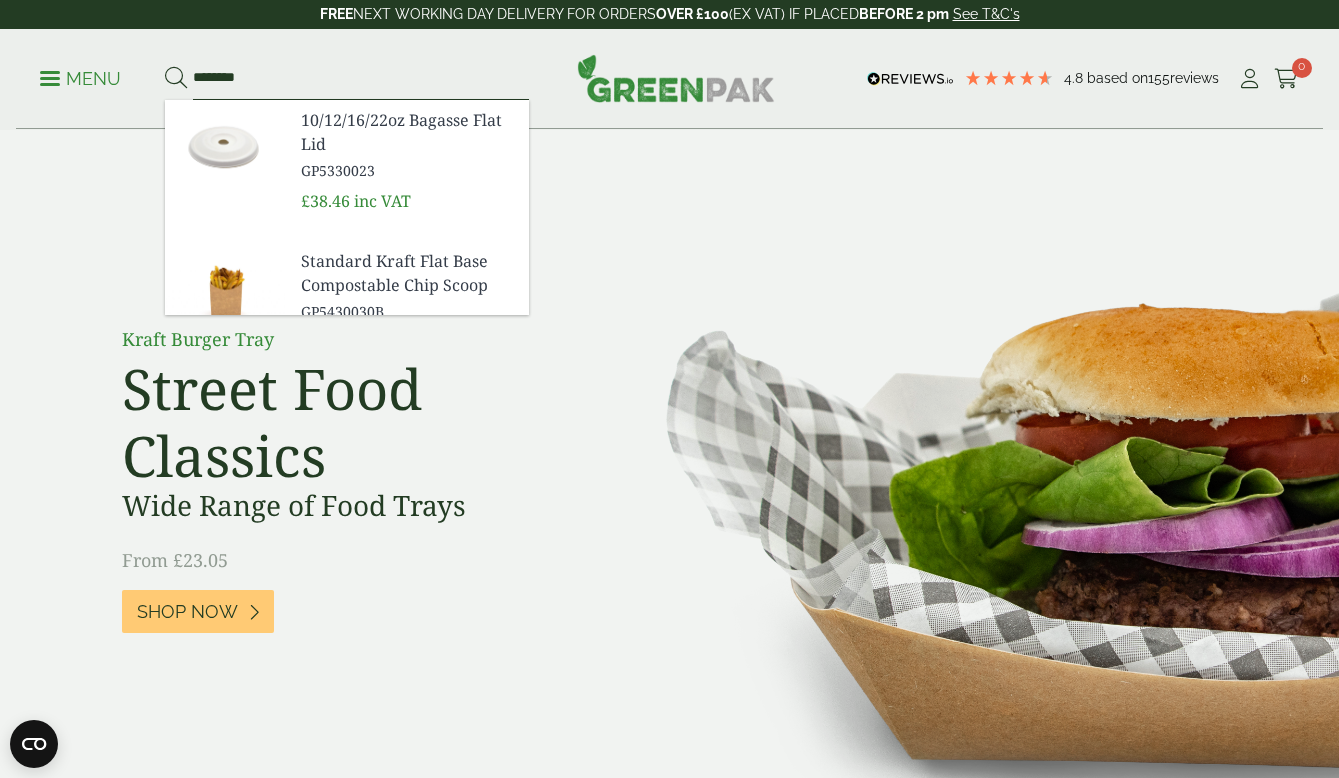 type on "********" 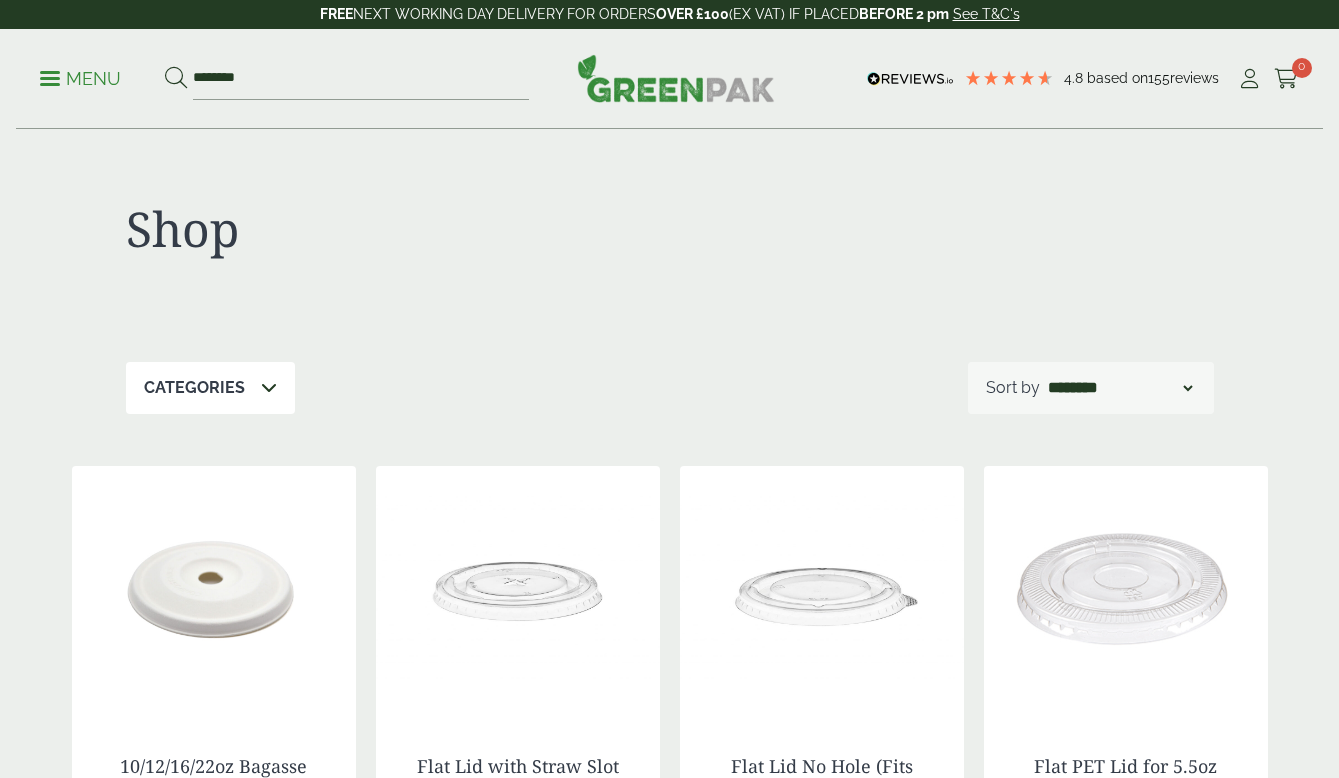 scroll, scrollTop: 0, scrollLeft: 0, axis: both 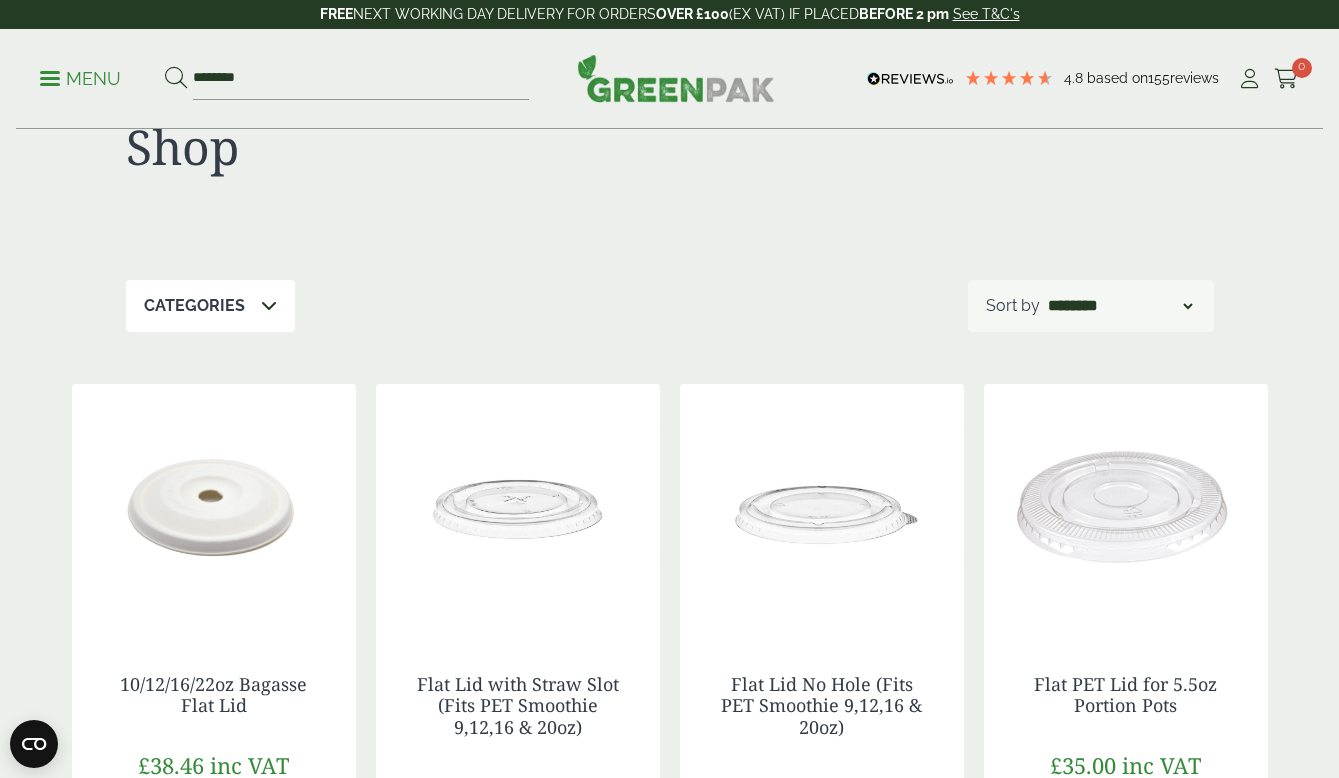click at bounding box center (518, 509) 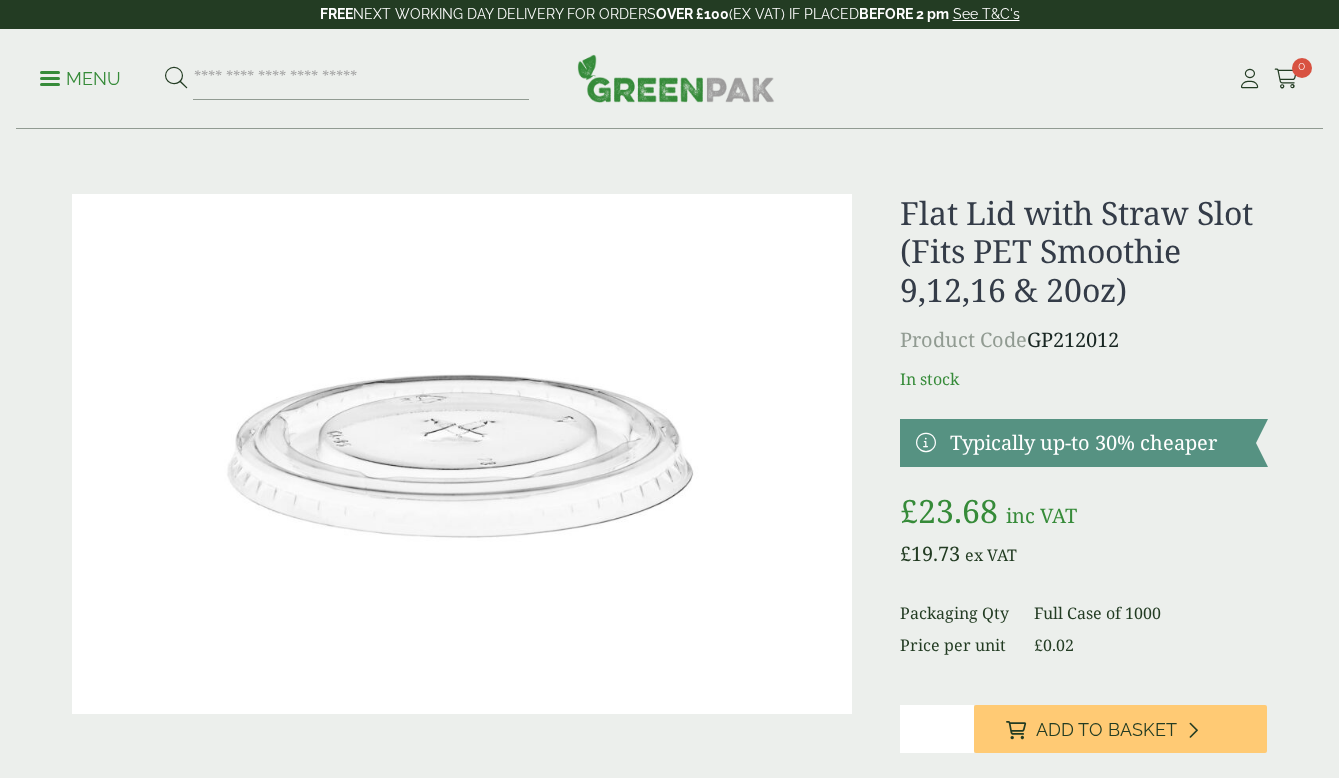 scroll, scrollTop: 0, scrollLeft: 0, axis: both 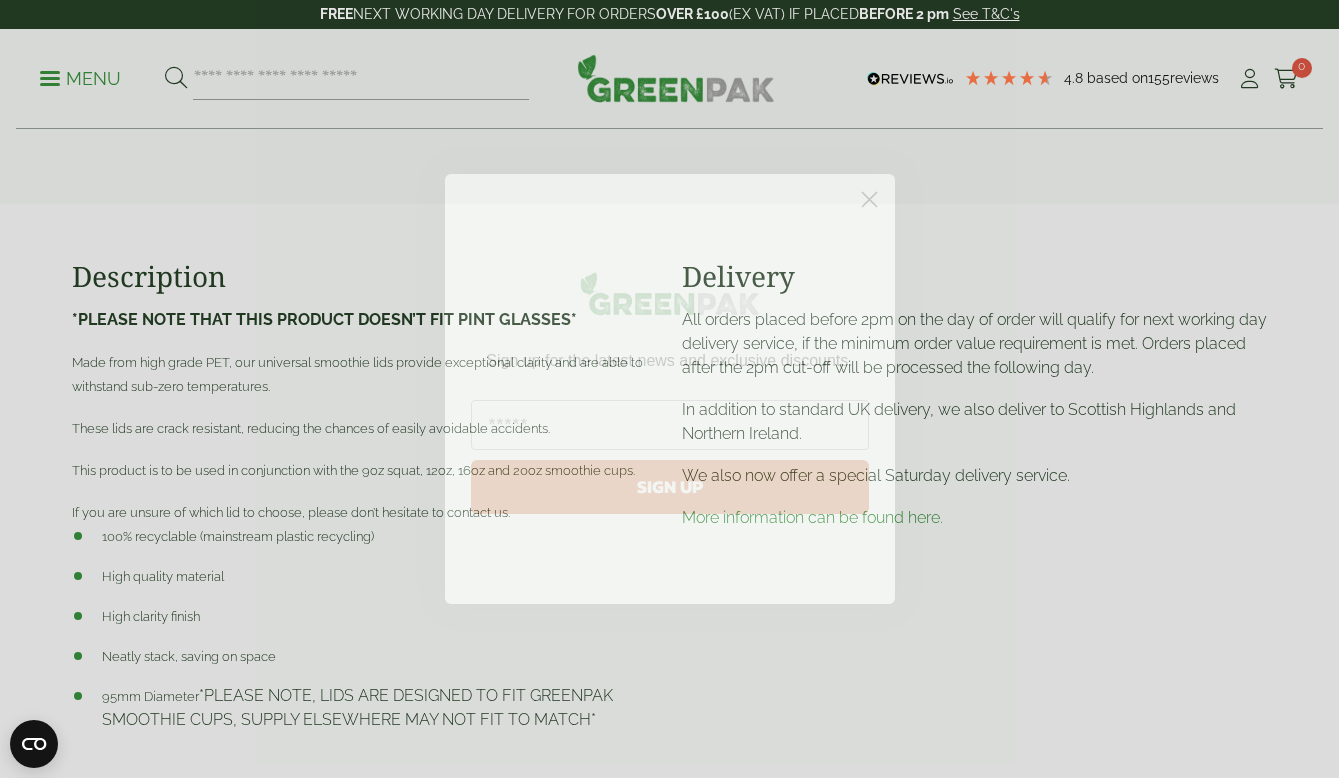 click 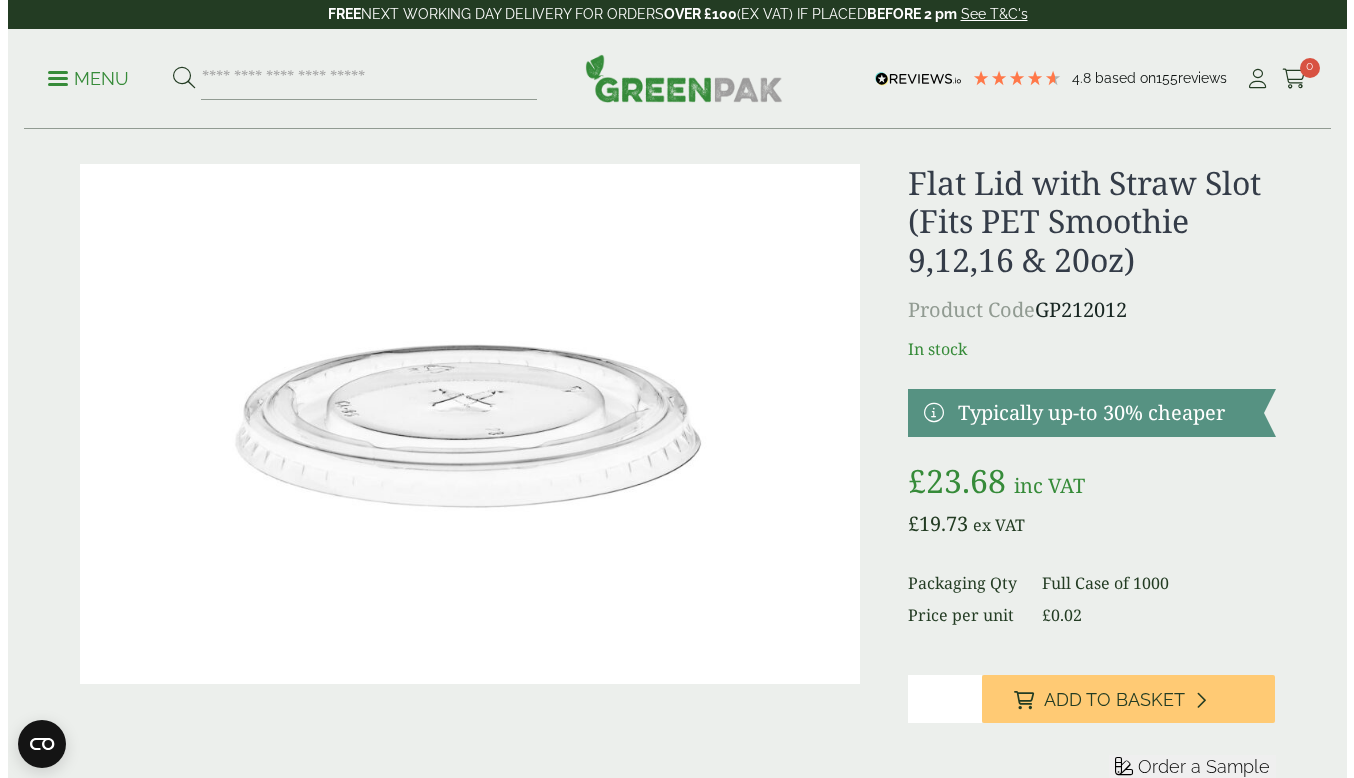scroll, scrollTop: 37, scrollLeft: 0, axis: vertical 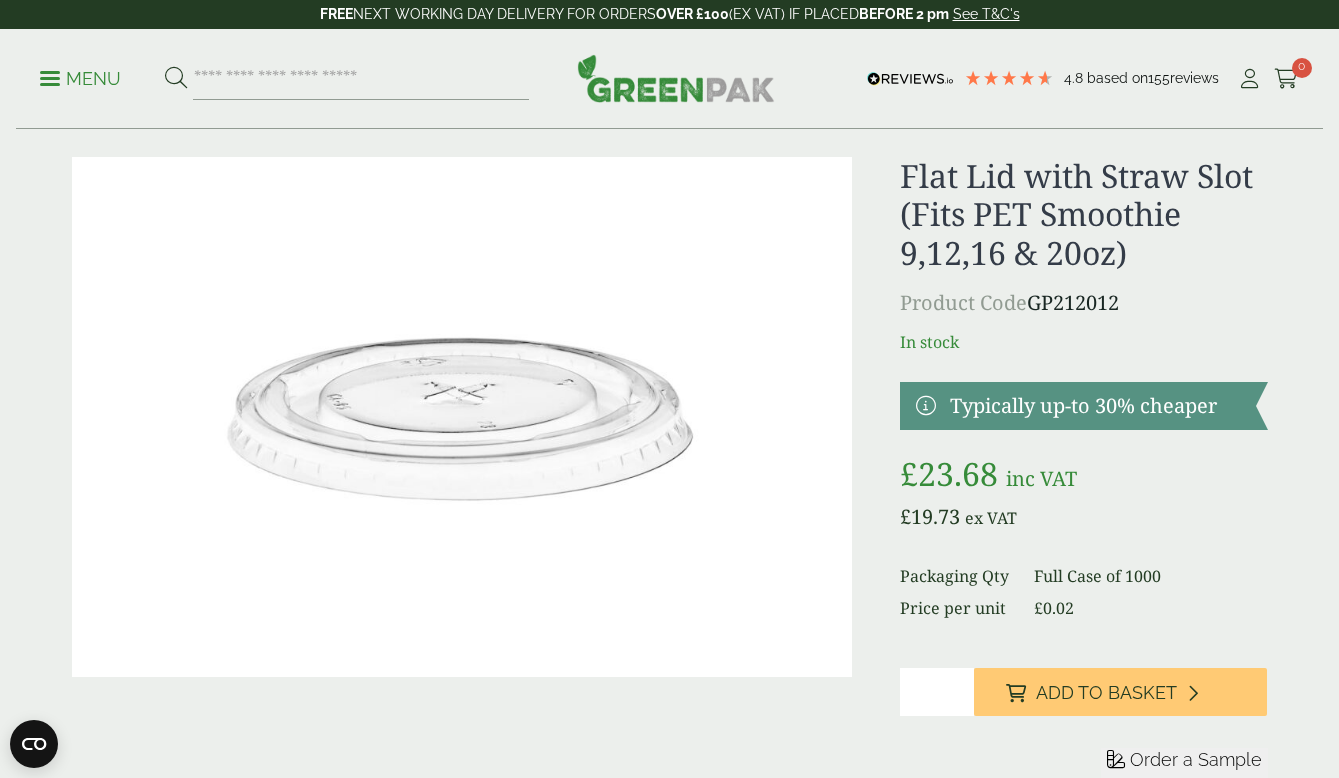 click on "*" at bounding box center (936, 692) 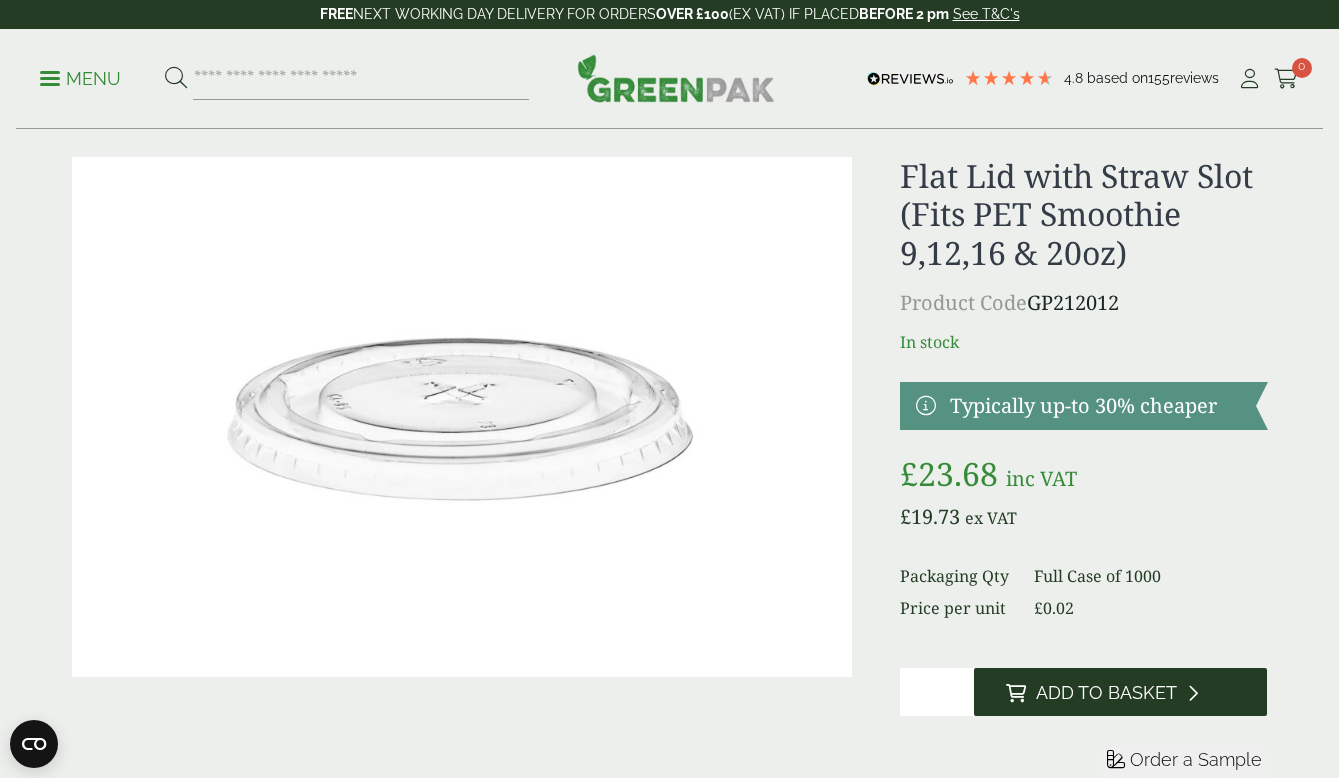 click on "Add to Basket" at bounding box center [1106, 693] 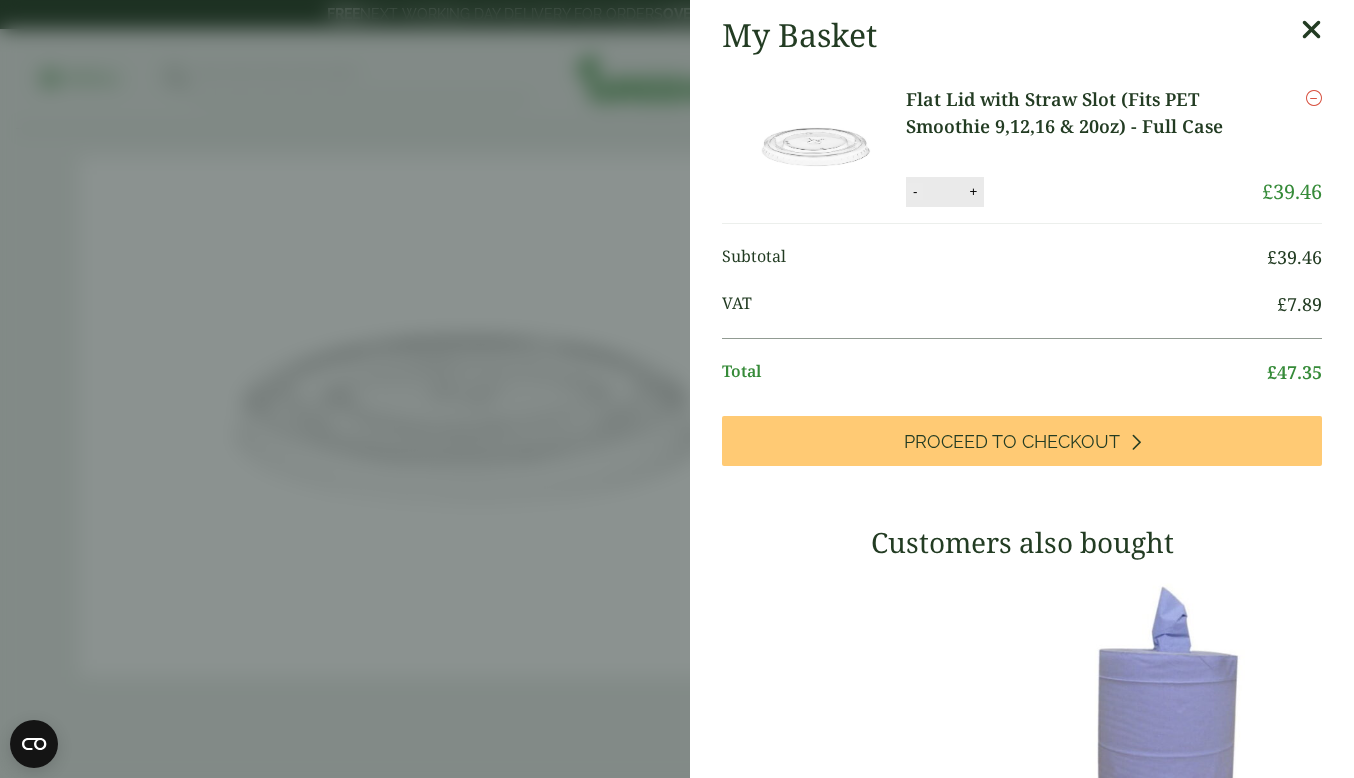 click on "-" at bounding box center (915, 191) 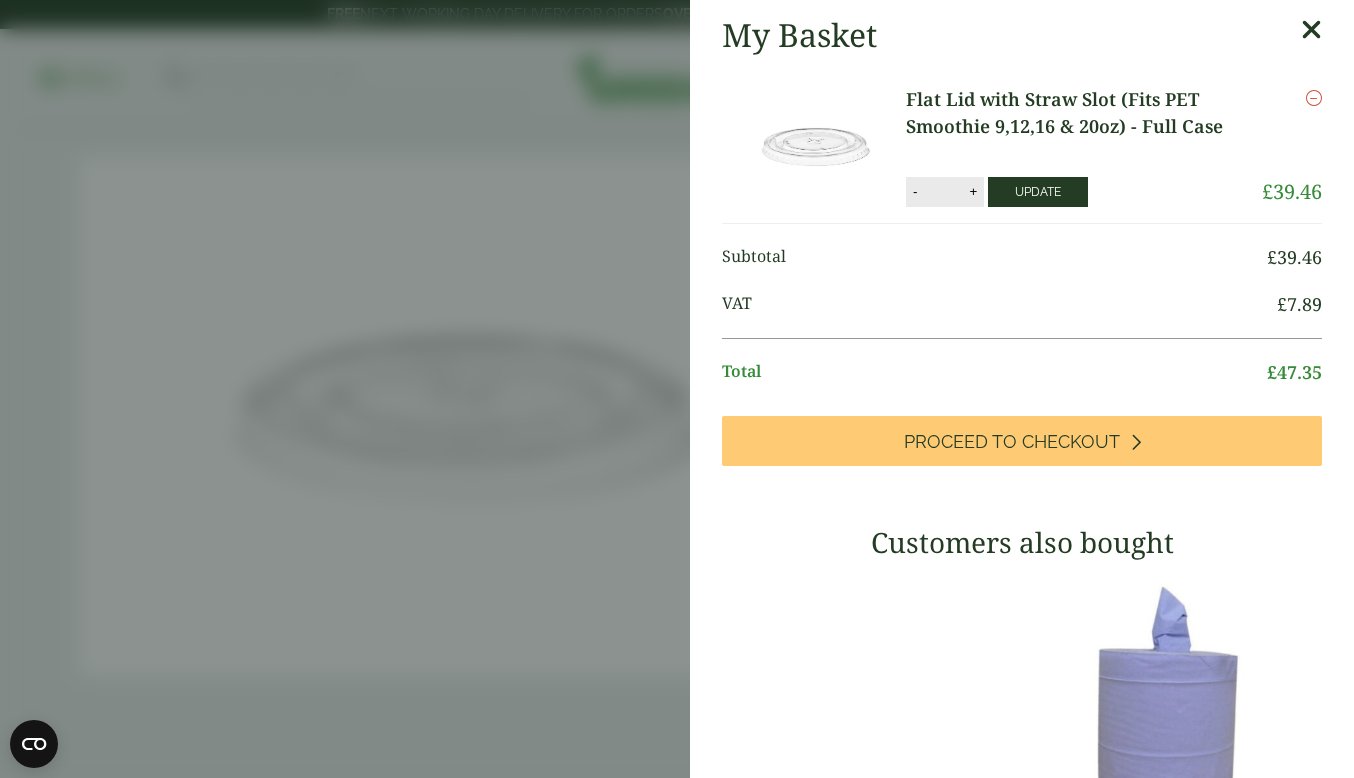 click on "Update" at bounding box center [1038, 192] 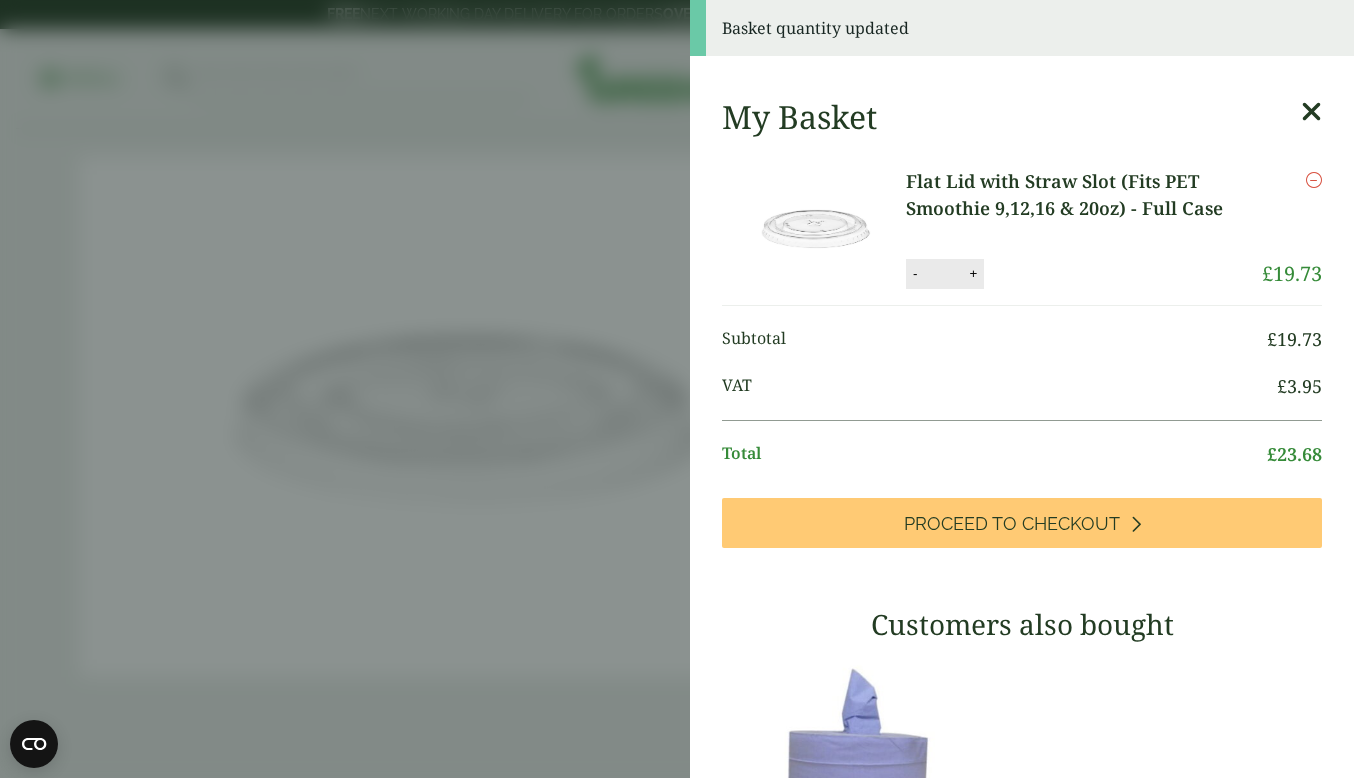 click on "Basket quantity updated
My Basket
Flat Lid with Straw Slot (Fits PET Smoothie 9,12,16 & 20oz) - Full Case
Flat Lid with Straw Slot (Fits PET Smoothie 9,12,16 & 20oz) - Full Case quantity
- * +
Update
Remove" at bounding box center [677, 389] 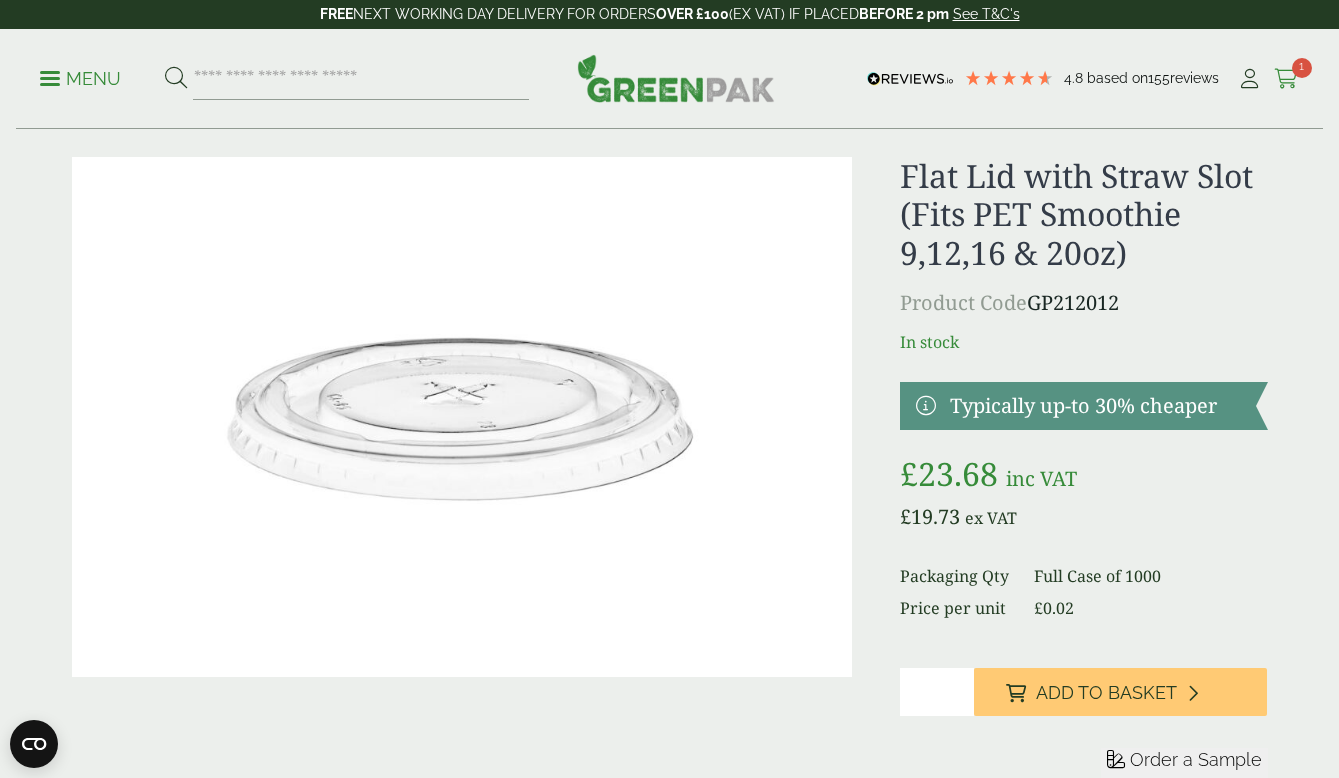 click at bounding box center [1286, 79] 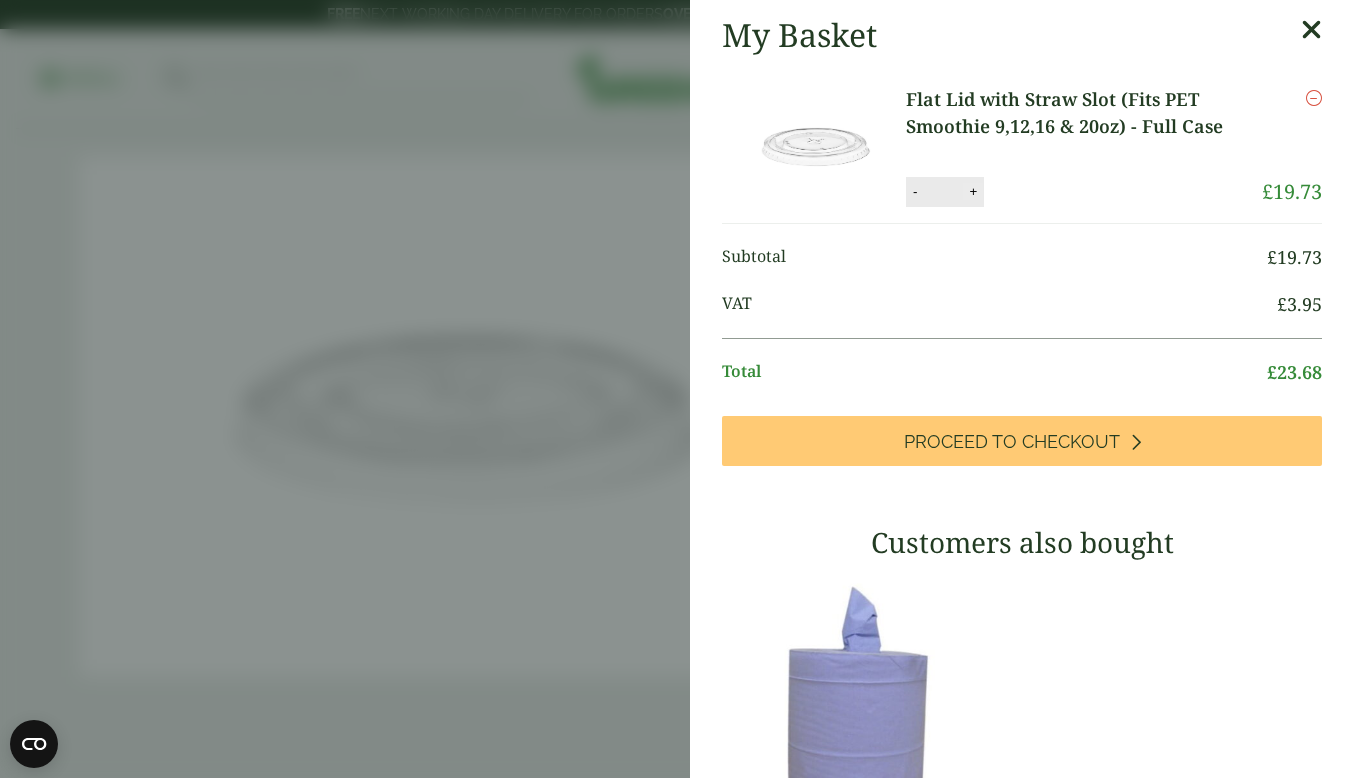 click on "+" at bounding box center (973, 191) 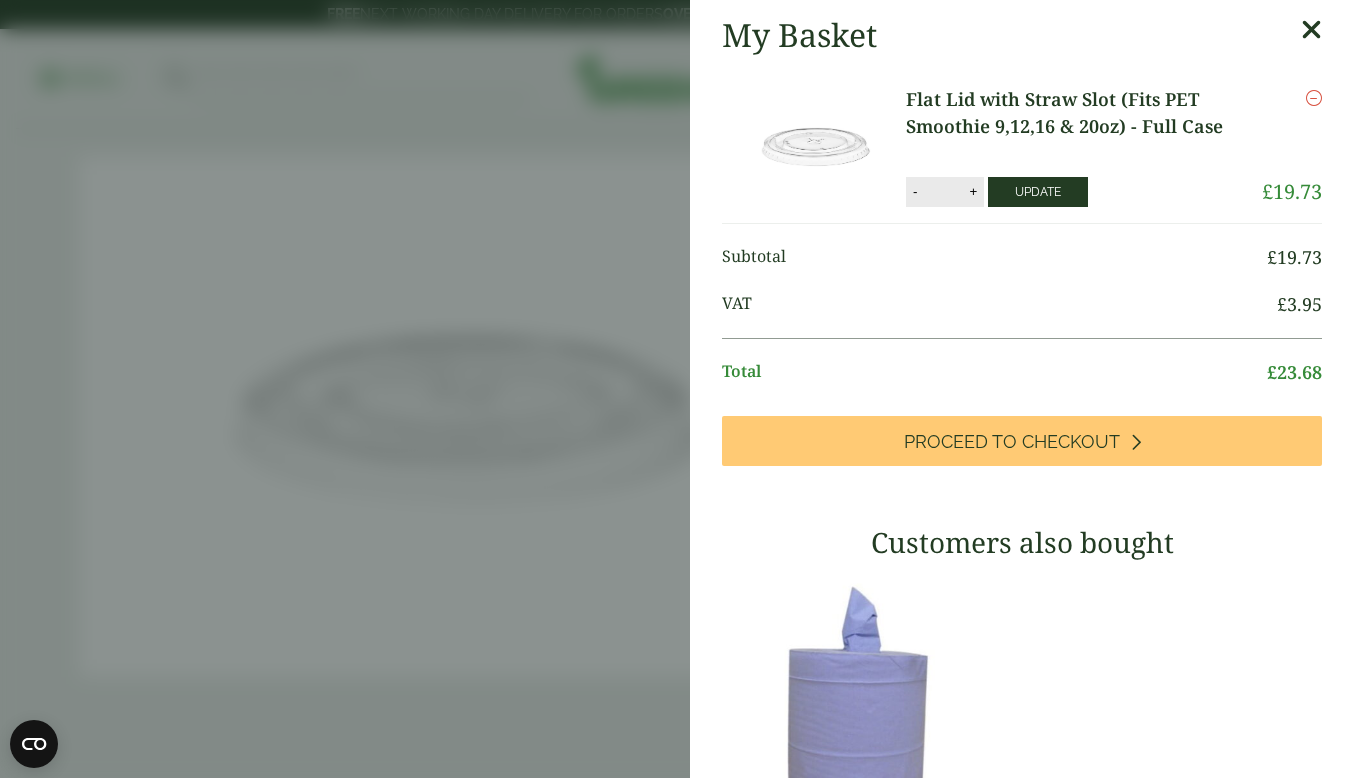click on "Update" at bounding box center [1038, 192] 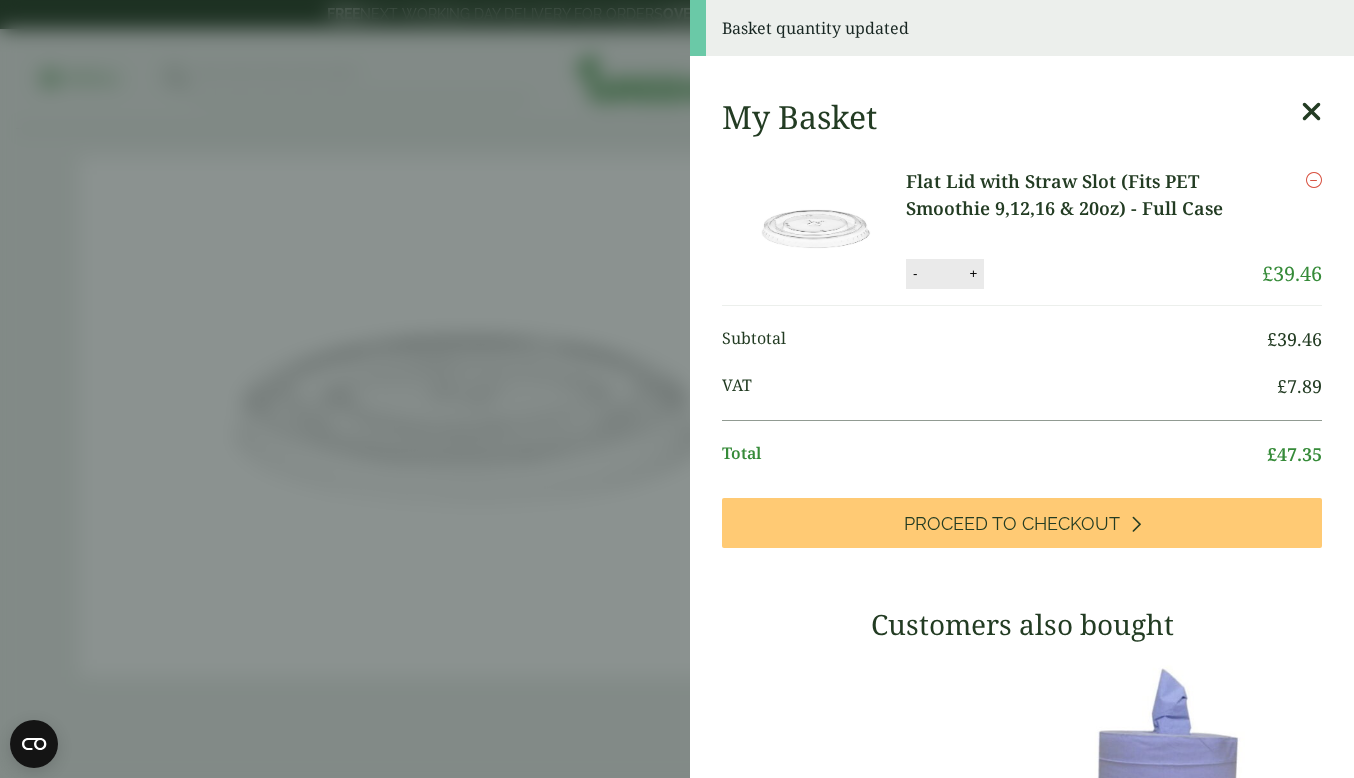 click on "Basket quantity updated
My Basket
Flat Lid with Straw Slot (Fits PET Smoothie 9,12,16 & 20oz) - Full Case
Flat Lid with Straw Slot (Fits PET Smoothie 9,12,16 & 20oz) - Full Case quantity
- * +
Update
Remove" at bounding box center [677, 389] 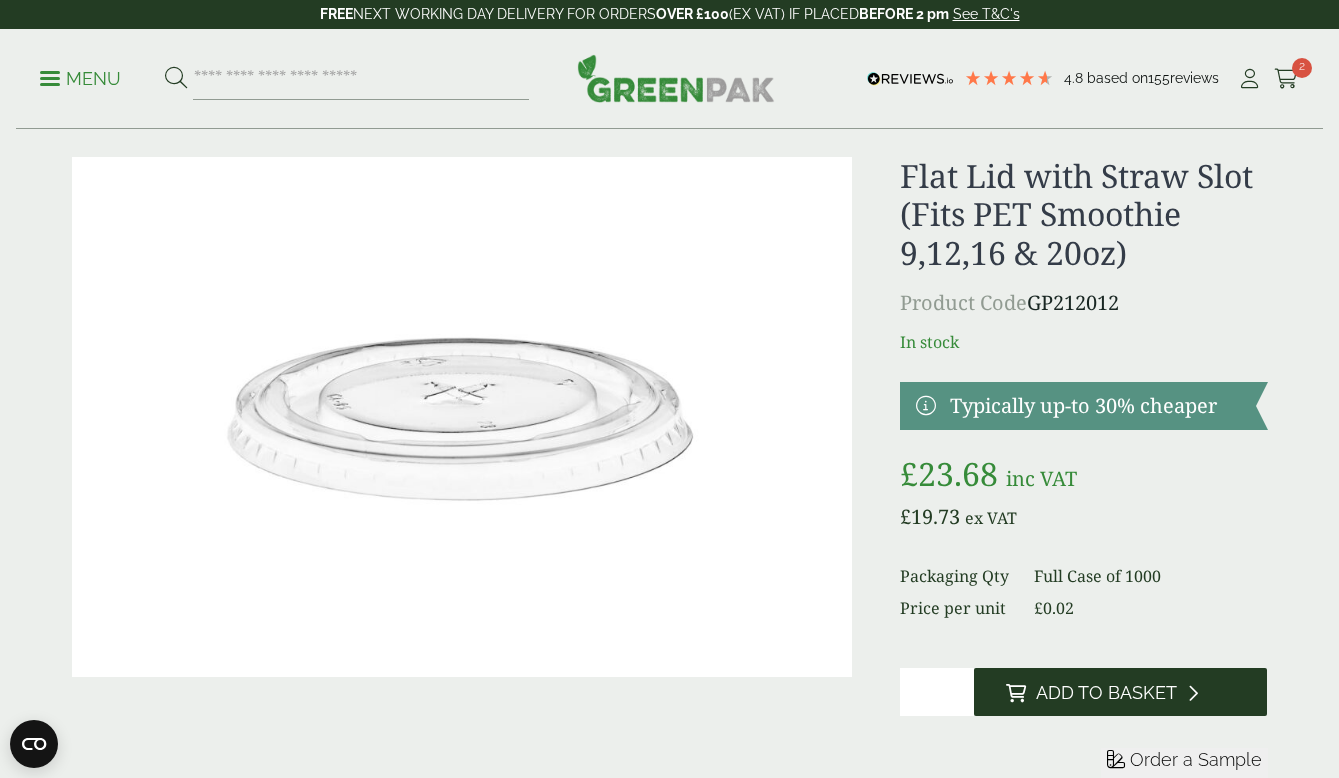 click on "Add to Basket" at bounding box center (1106, 693) 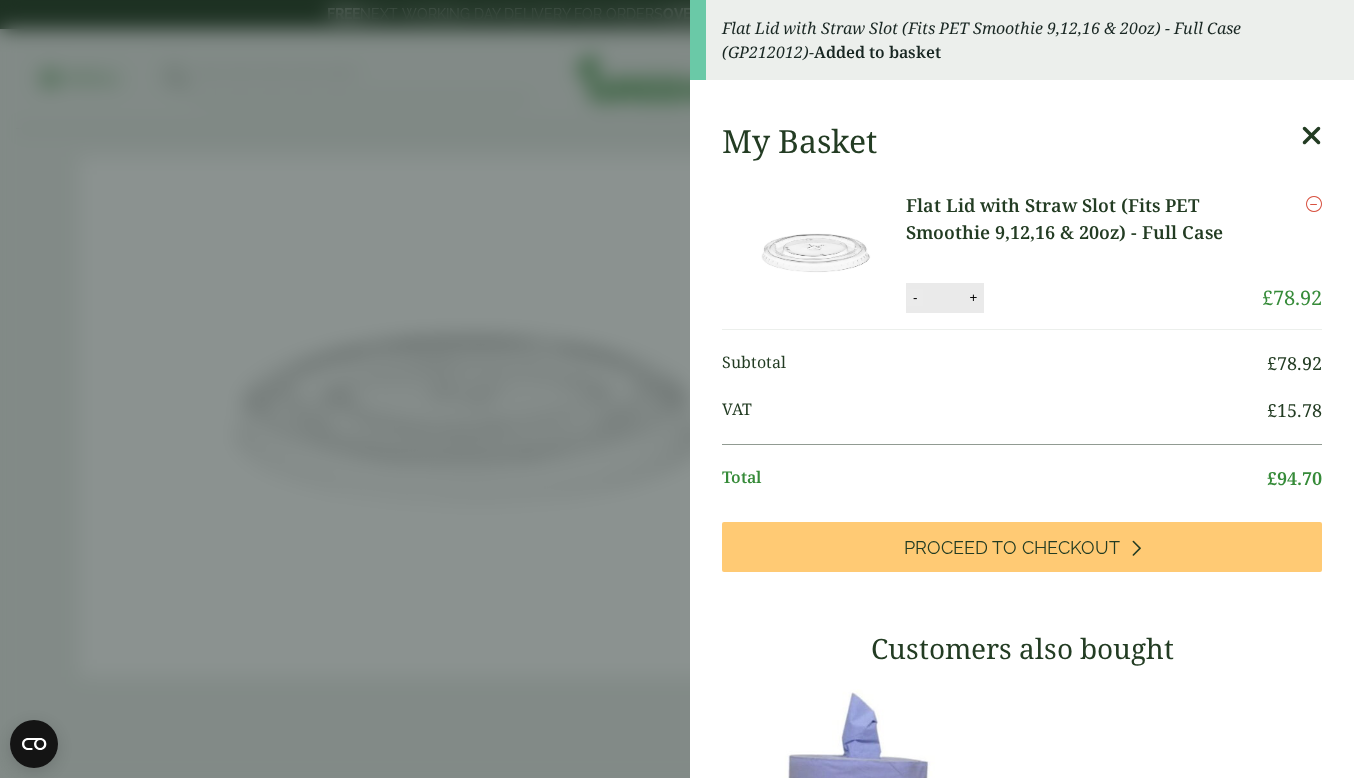 click on "-" at bounding box center (915, 297) 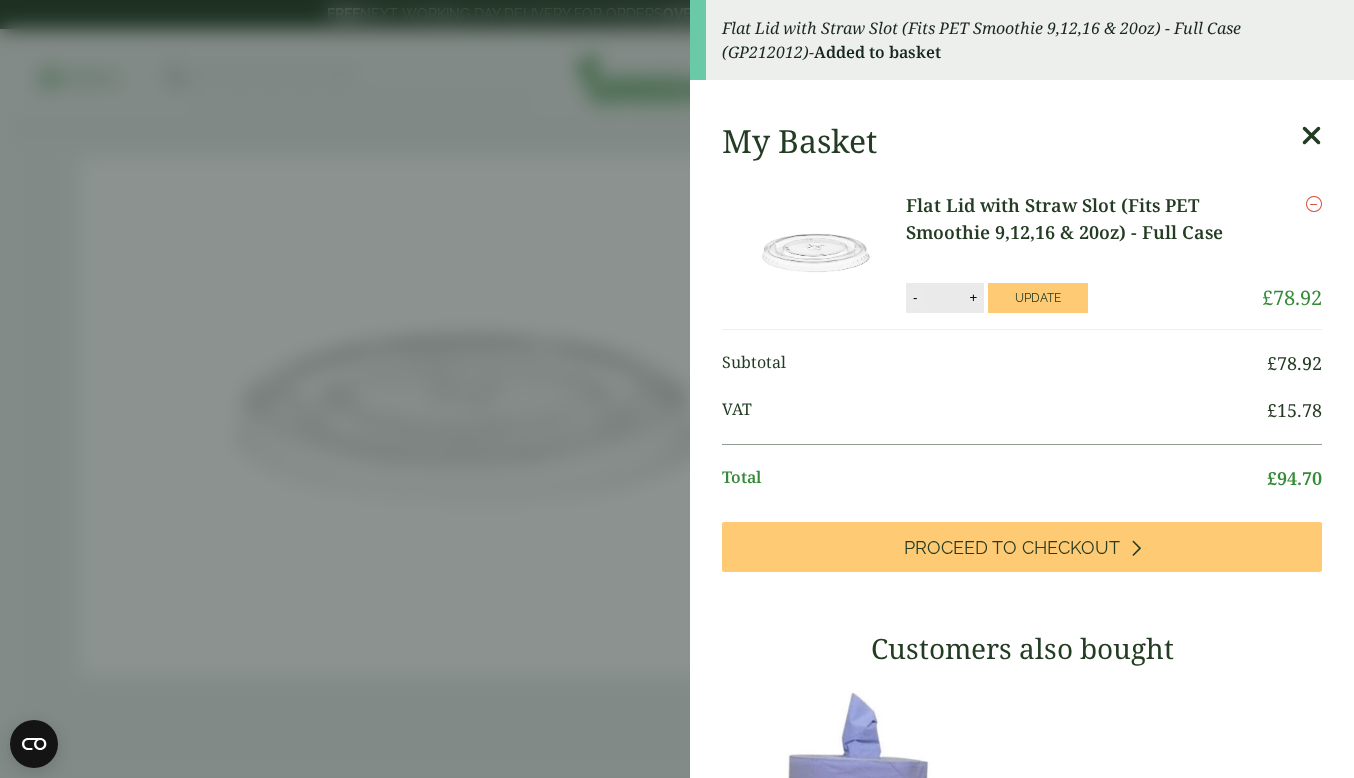 click on "-" at bounding box center [915, 297] 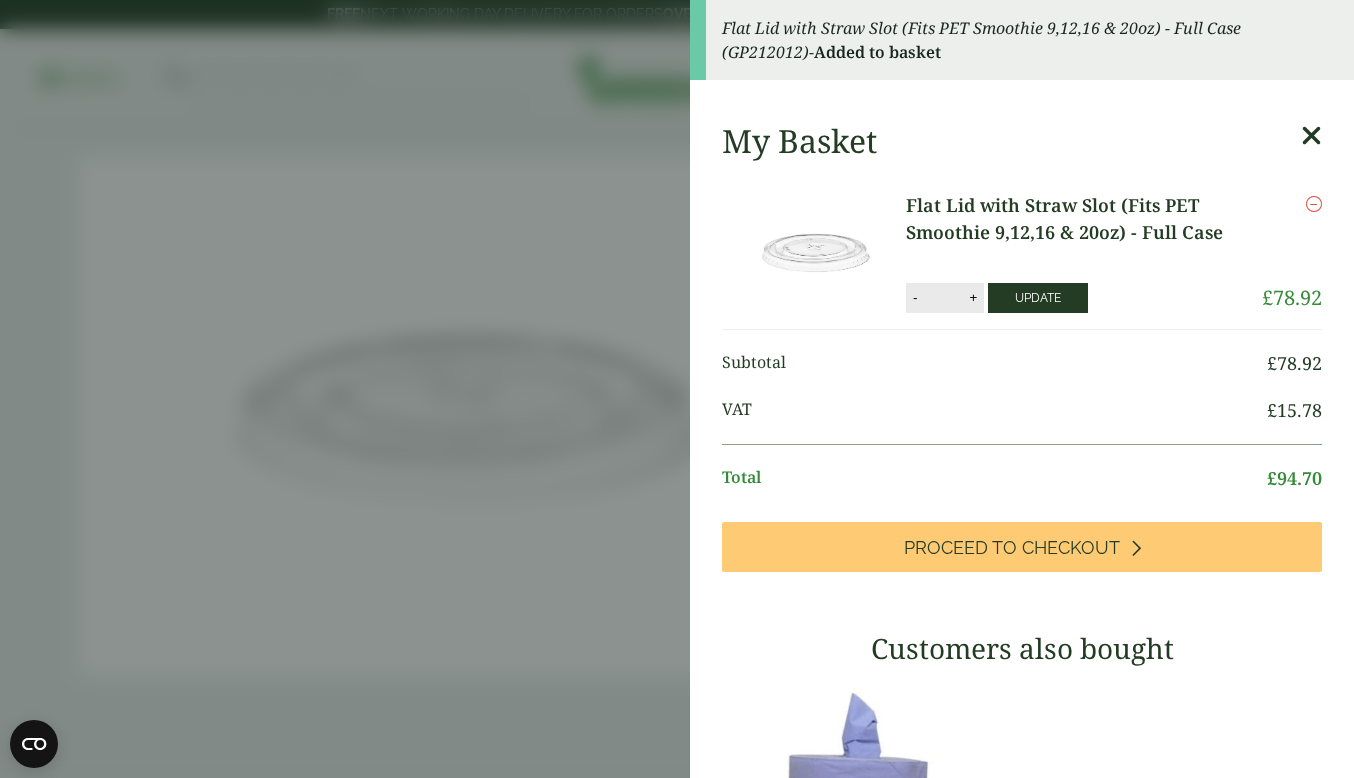 click on "Update" at bounding box center [1038, 298] 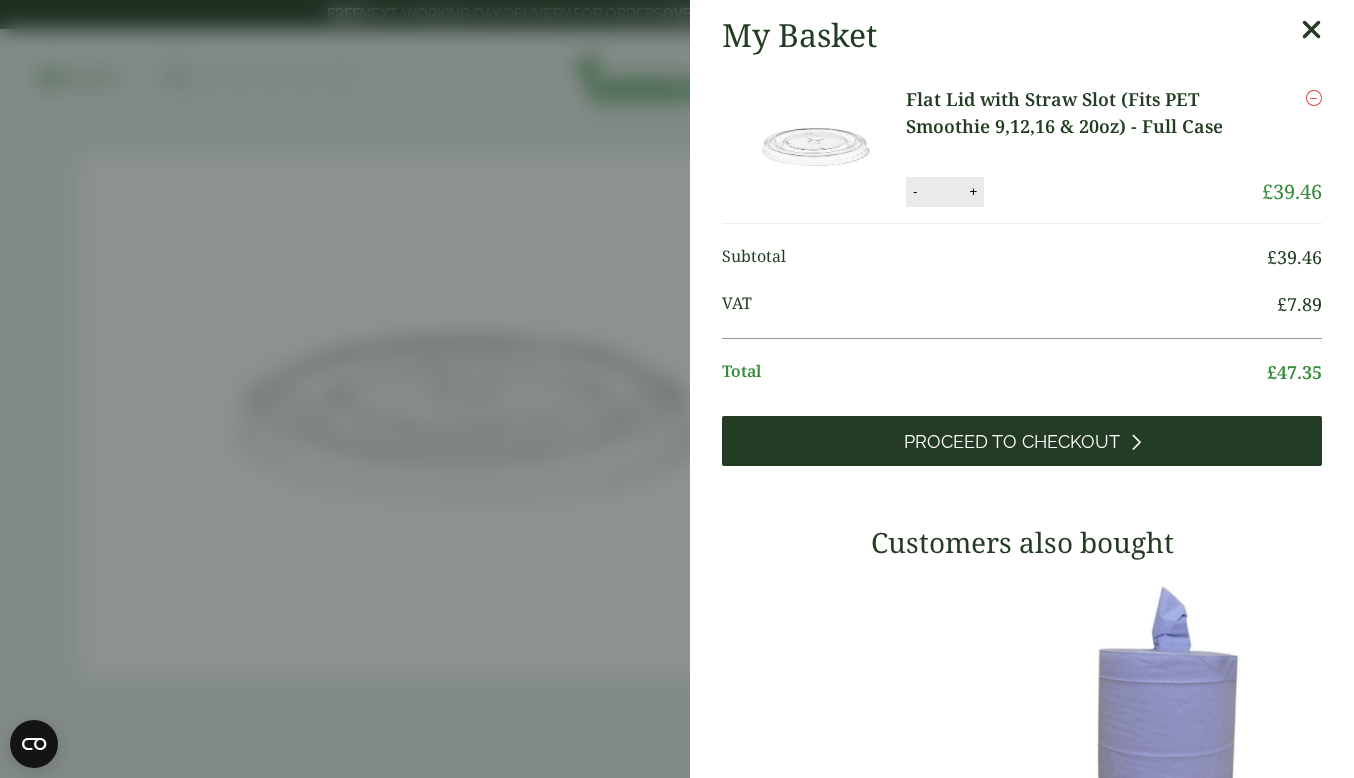 click on "Proceed to Checkout" at bounding box center [1012, 442] 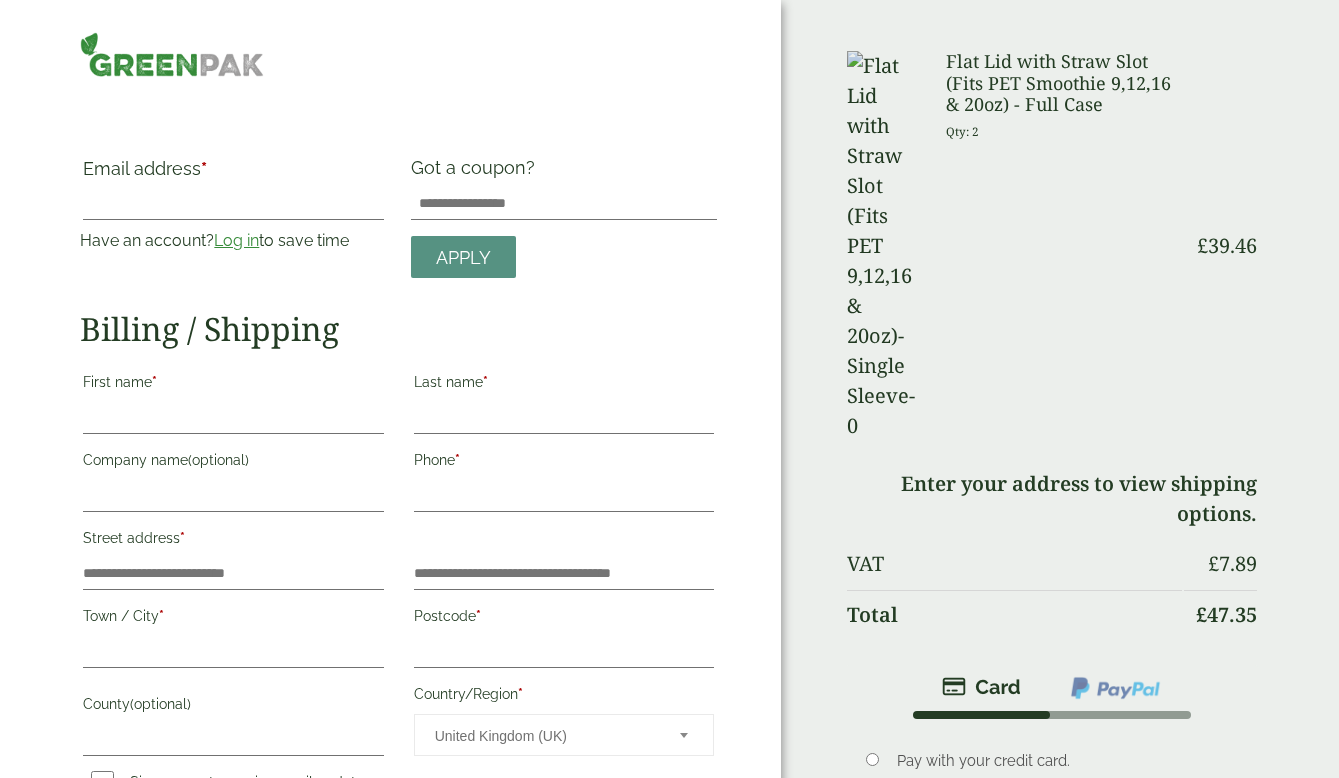 scroll, scrollTop: 0, scrollLeft: 0, axis: both 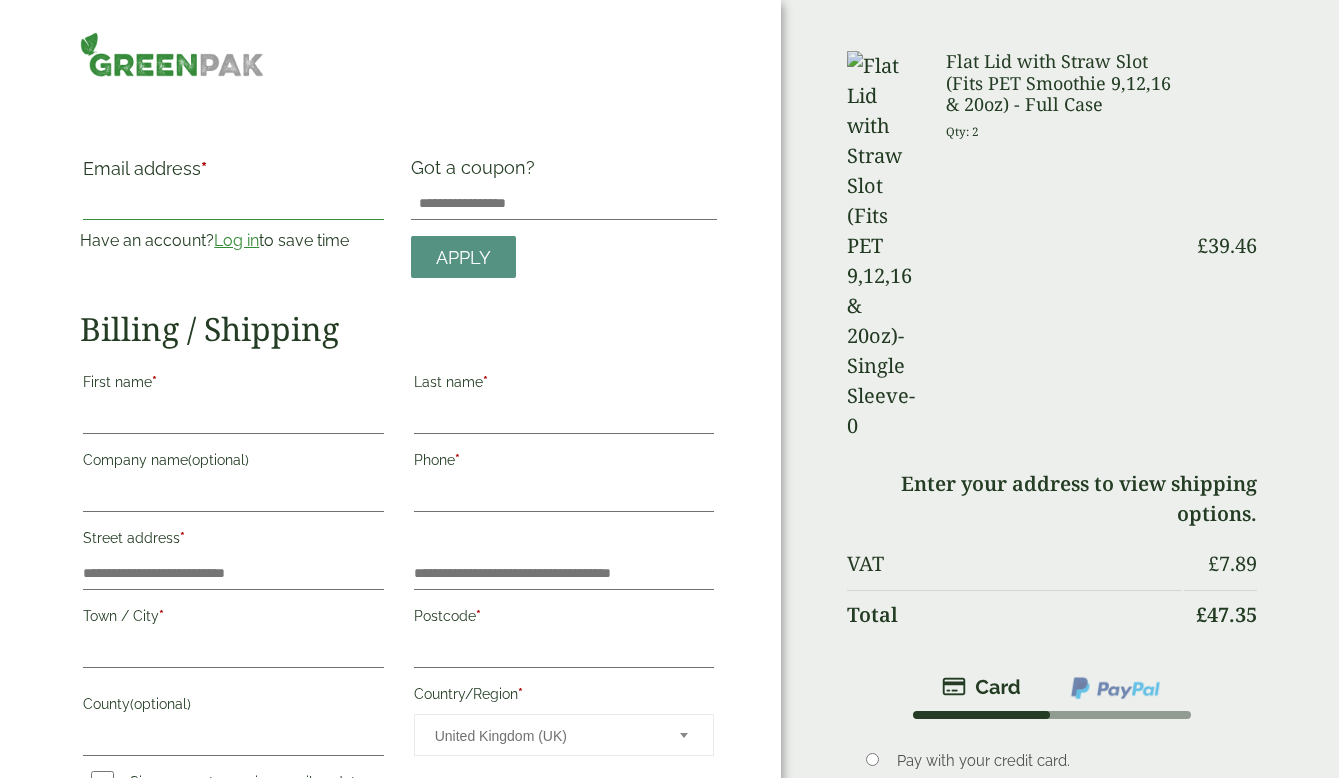 click on "Email address  *" at bounding box center [233, 204] 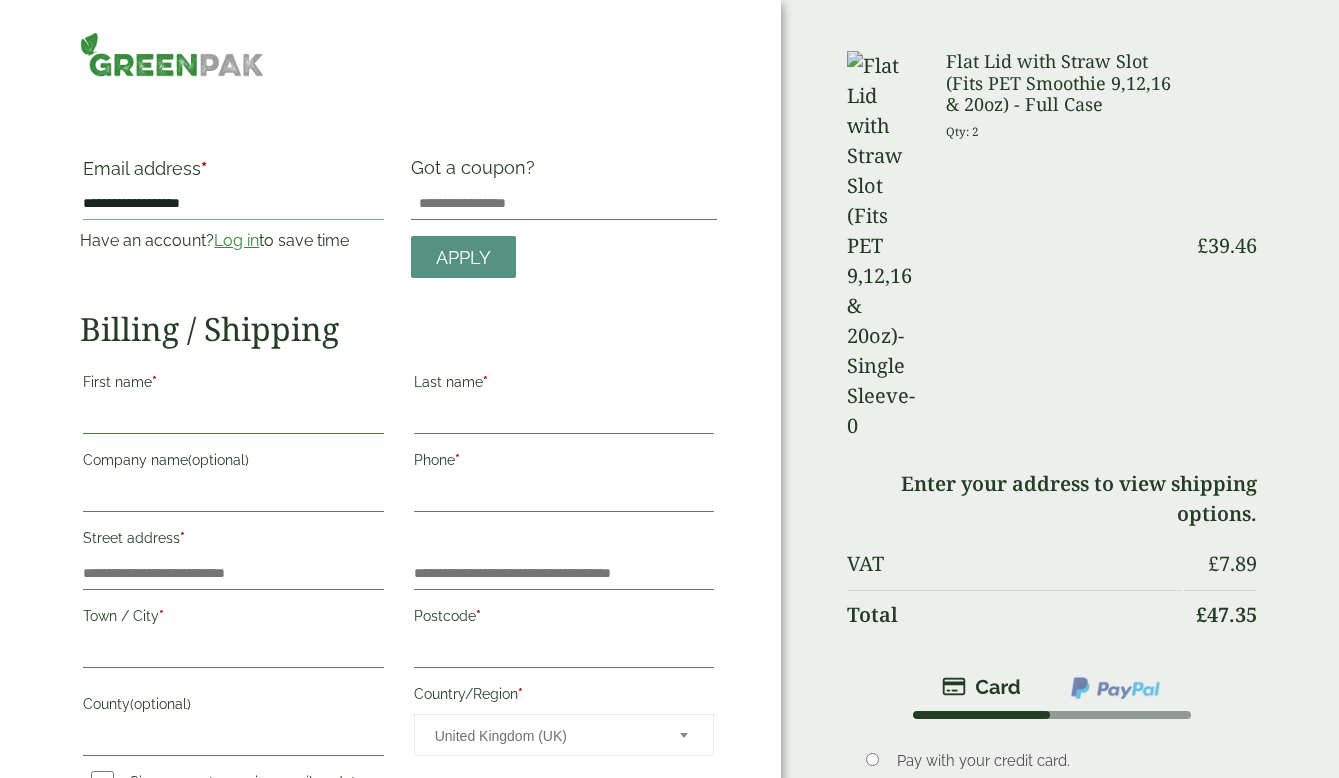 click on "First name  *" at bounding box center [233, 418] 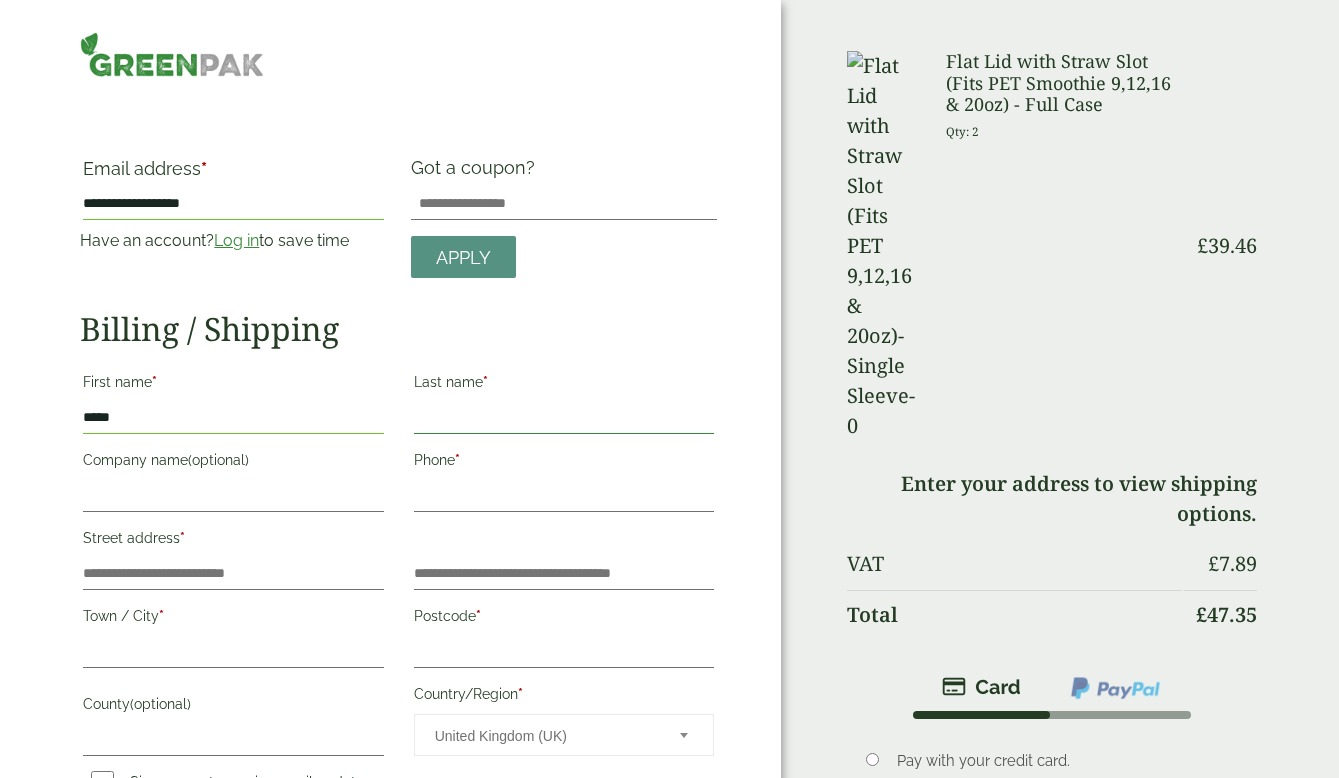 click on "Last name  *" at bounding box center [564, 418] 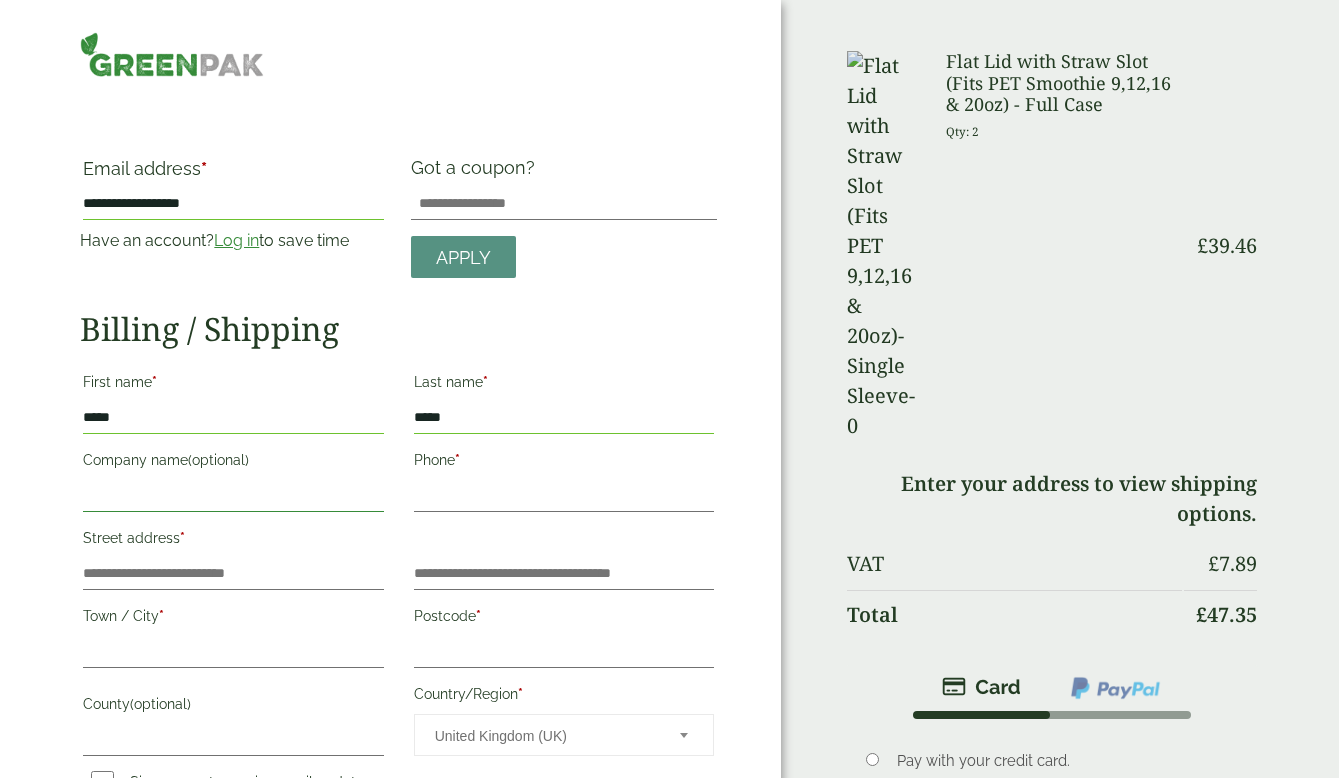 click on "Company name  (optional)" at bounding box center (233, 496) 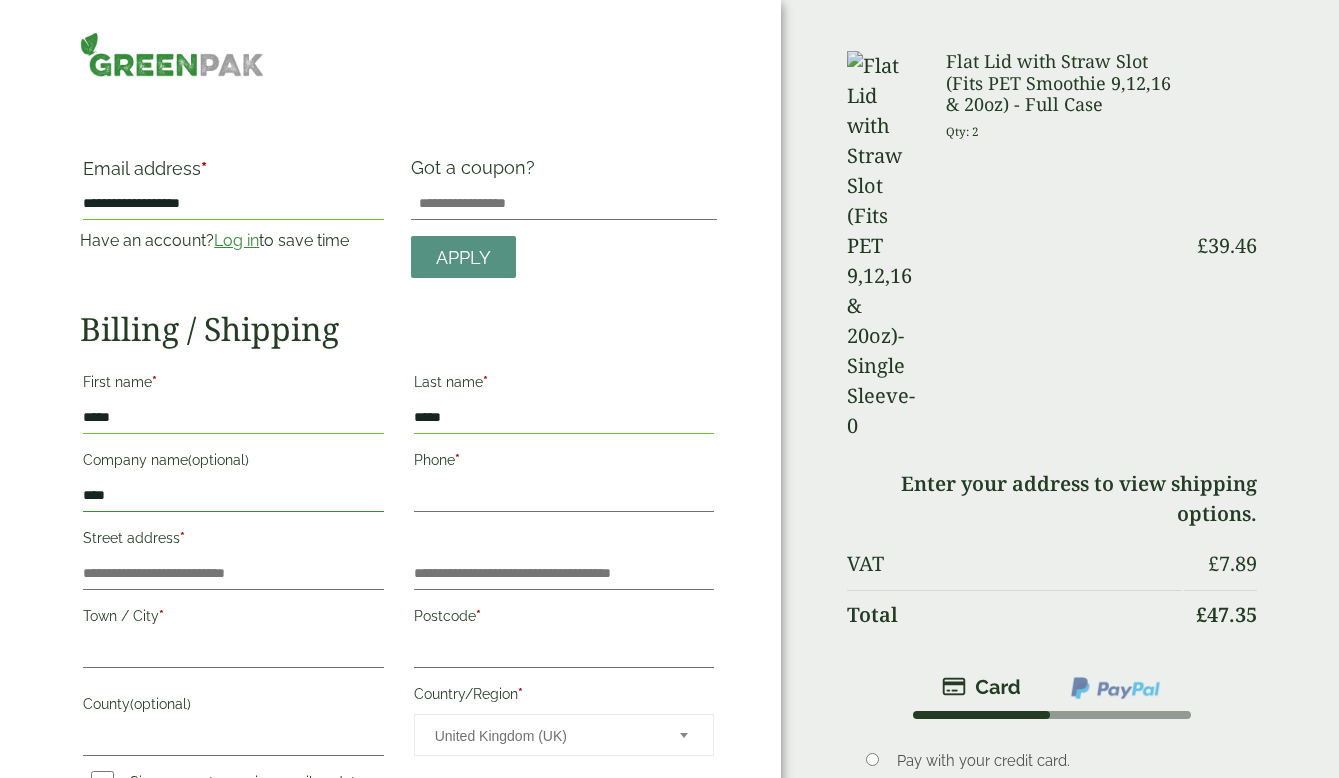 type on "**********" 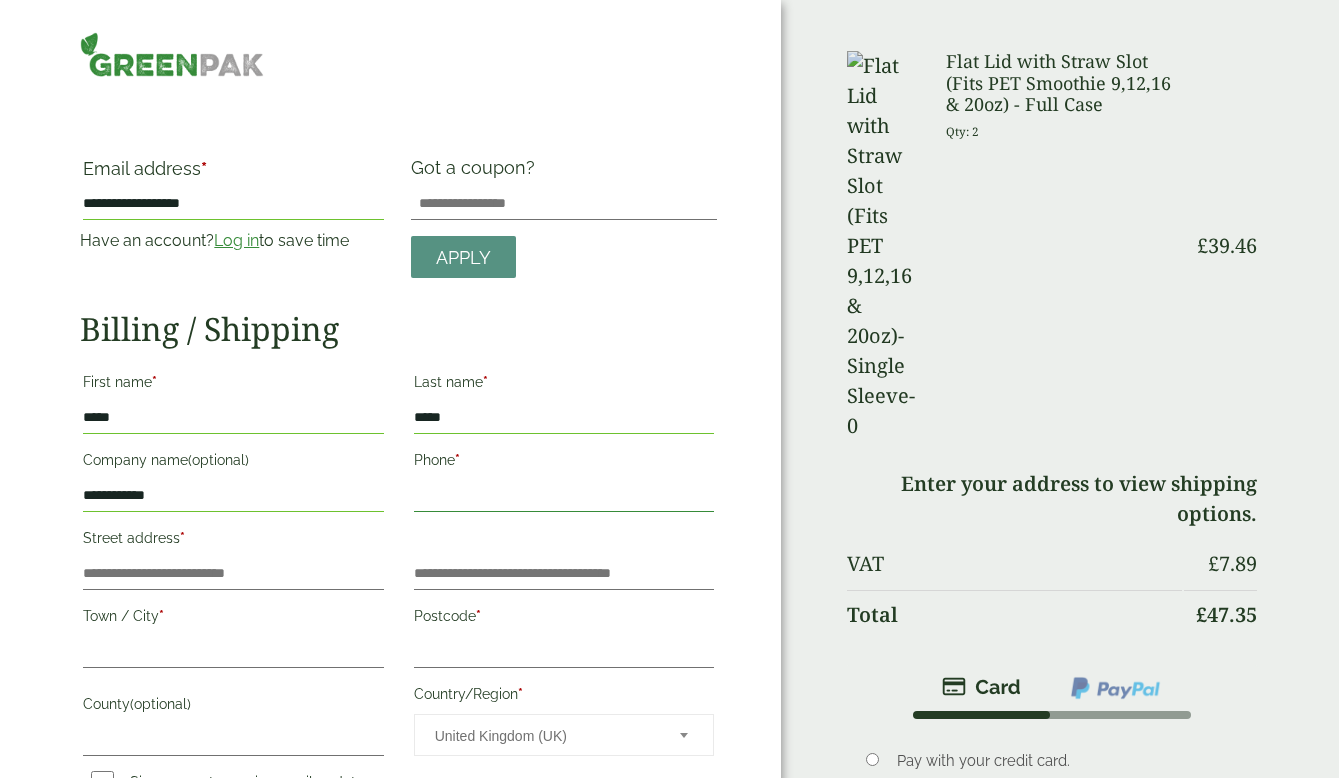 click on "Phone  *" at bounding box center (564, 496) 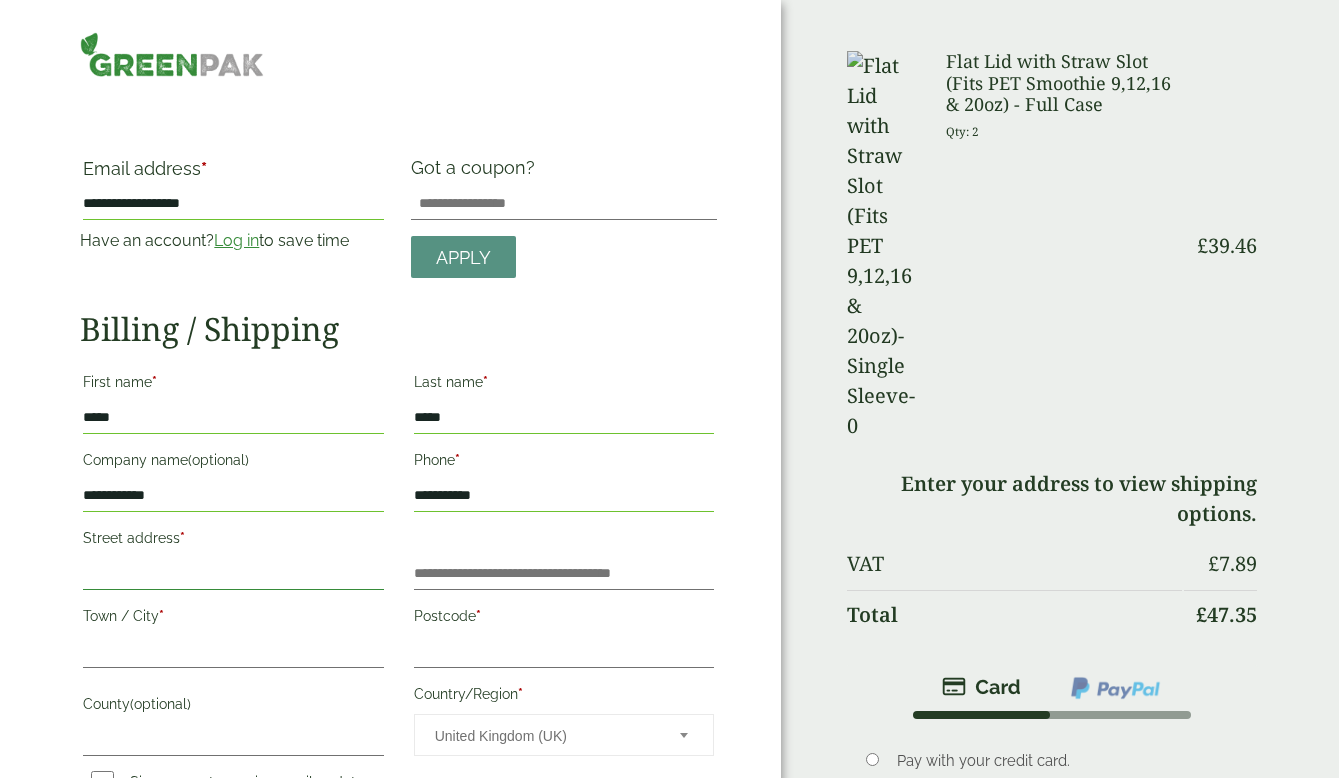 click on "Street address  *" at bounding box center (233, 574) 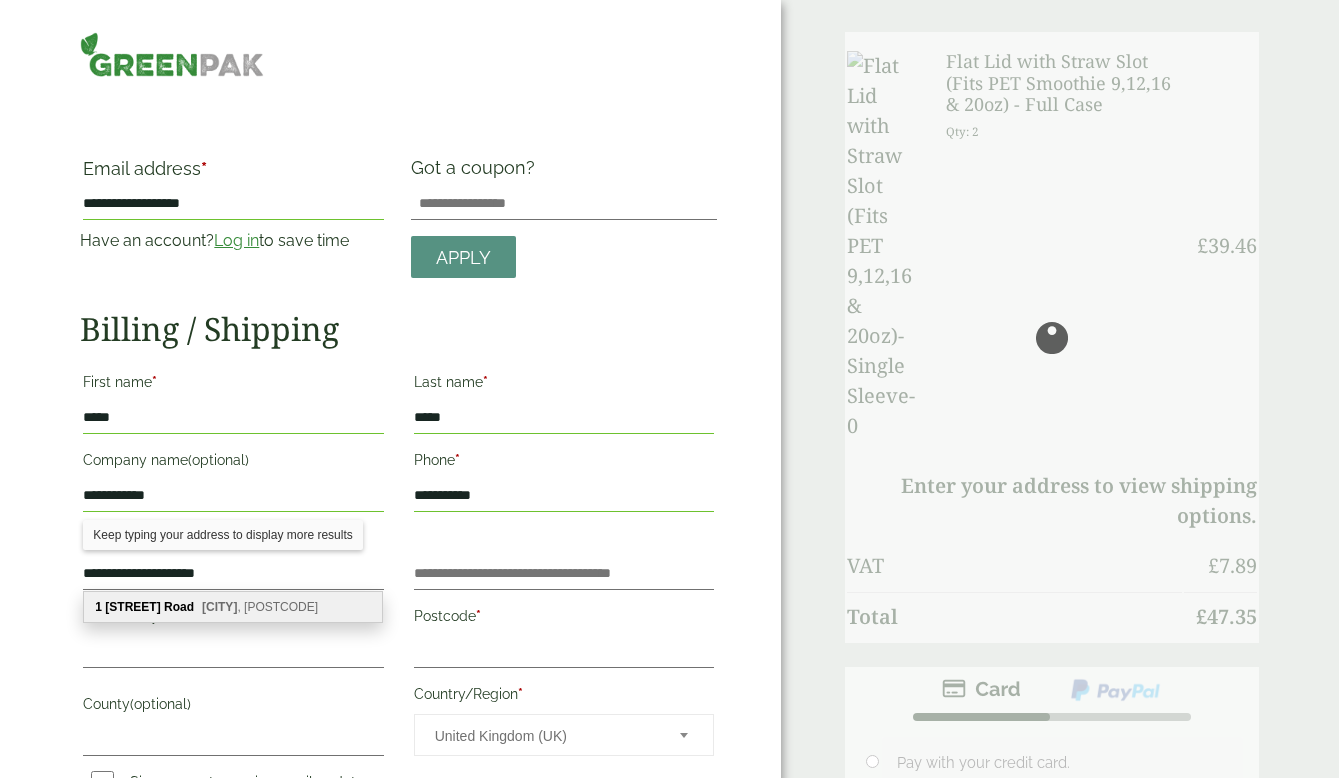 click on "1   Lansdowne   Road Luton , LU3 1EE" at bounding box center (233, 607) 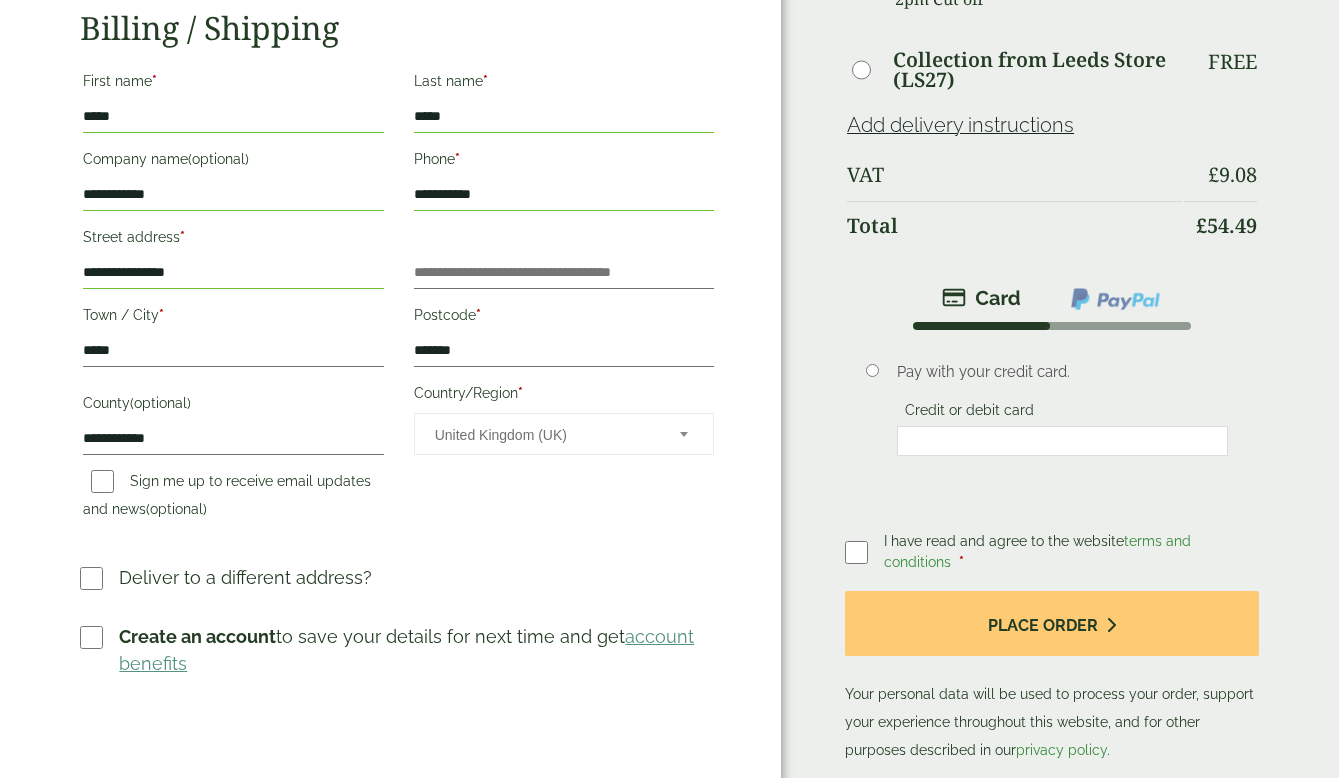 scroll, scrollTop: 276, scrollLeft: 0, axis: vertical 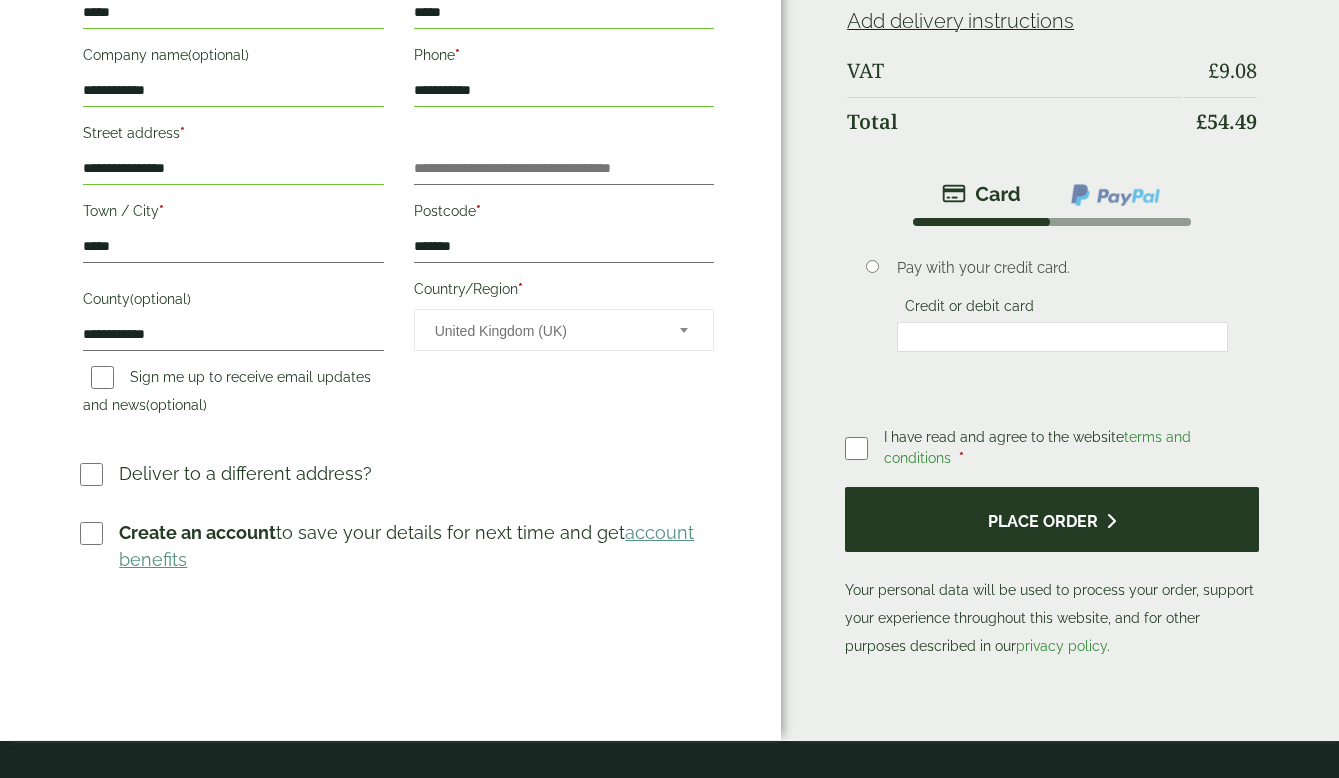 click on "Place order" at bounding box center [1052, 519] 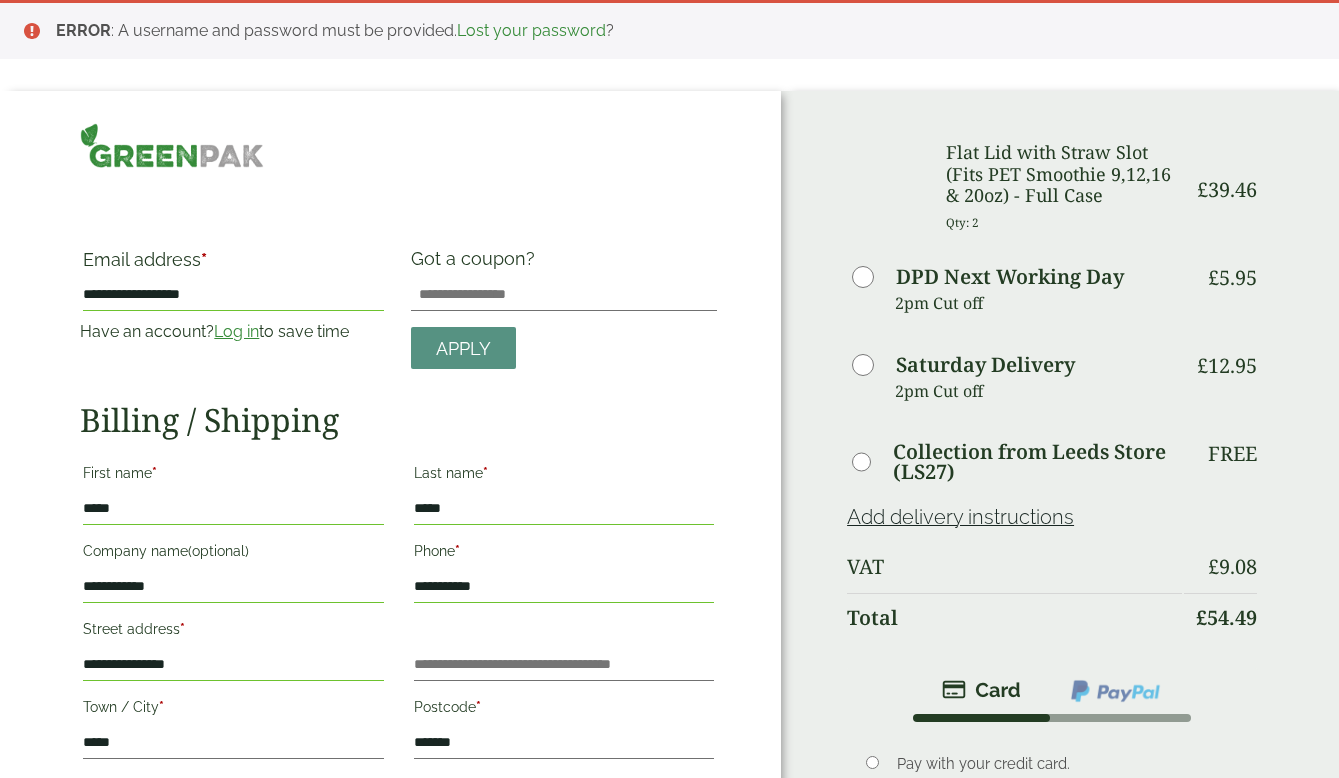 scroll, scrollTop: 0, scrollLeft: 0, axis: both 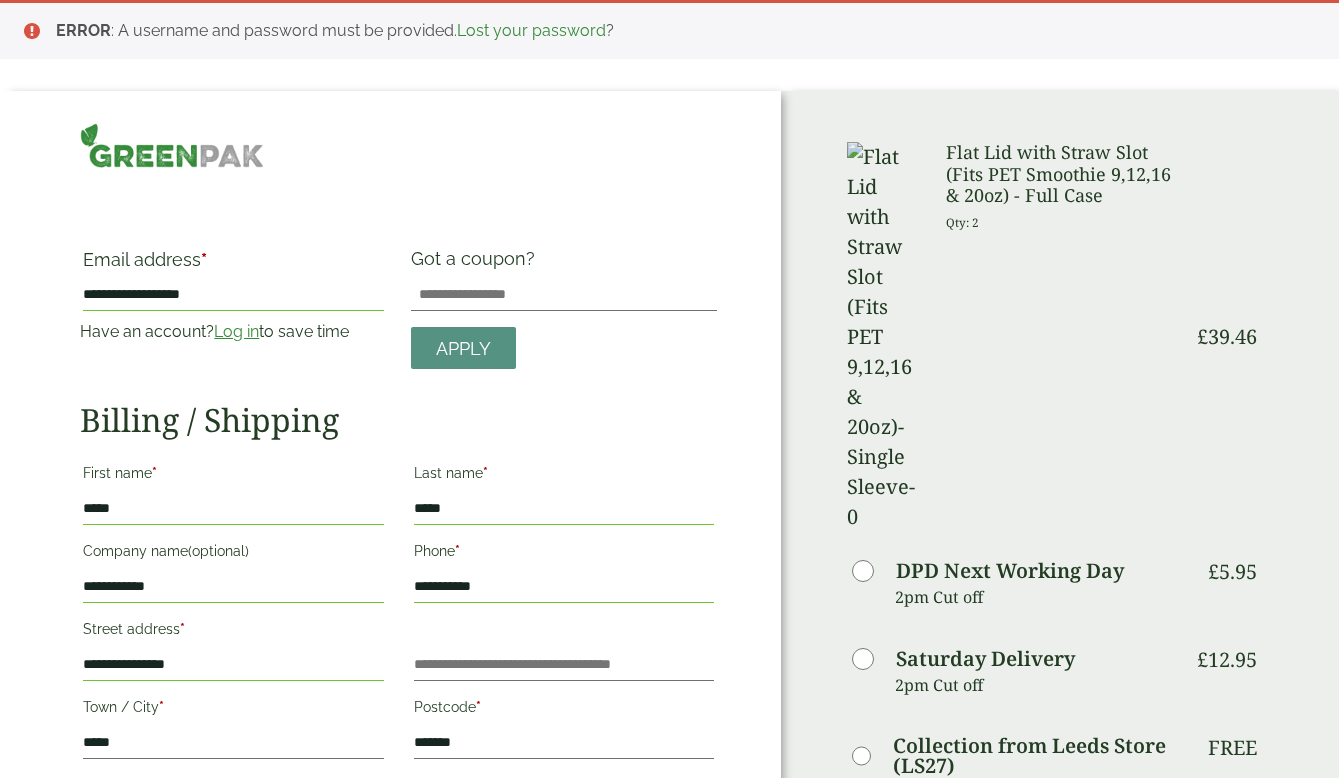 drag, startPoint x: 256, startPoint y: 295, endPoint x: 69, endPoint y: 282, distance: 187.45132 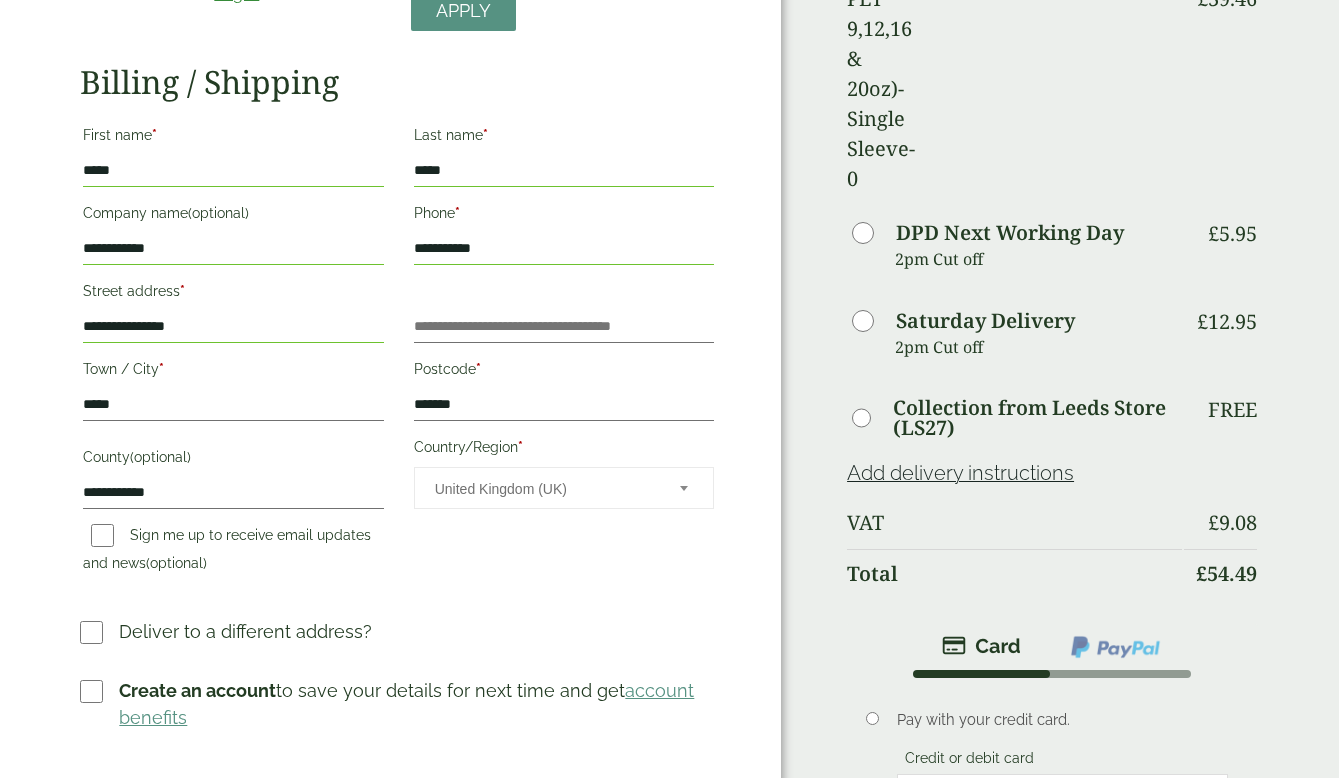 scroll, scrollTop: 429, scrollLeft: 0, axis: vertical 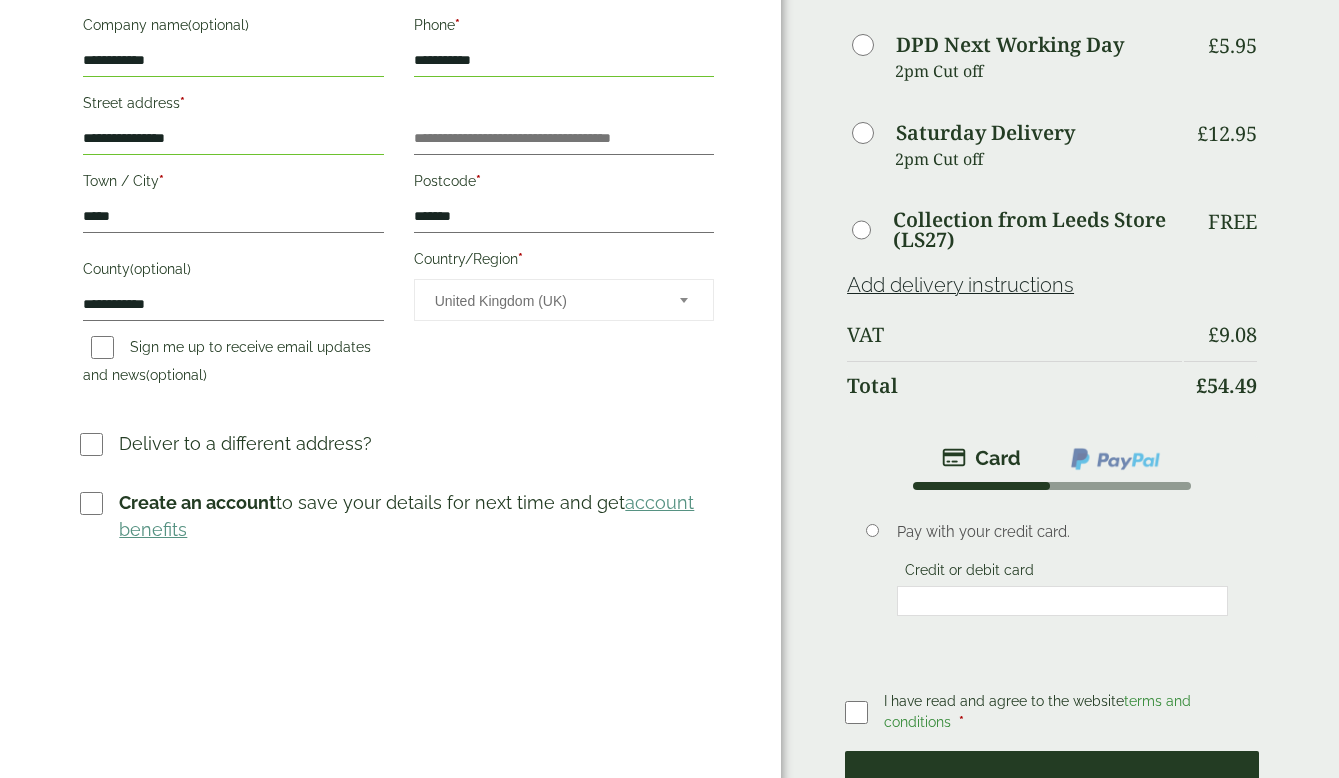 click on "Place order" at bounding box center (1052, 783) 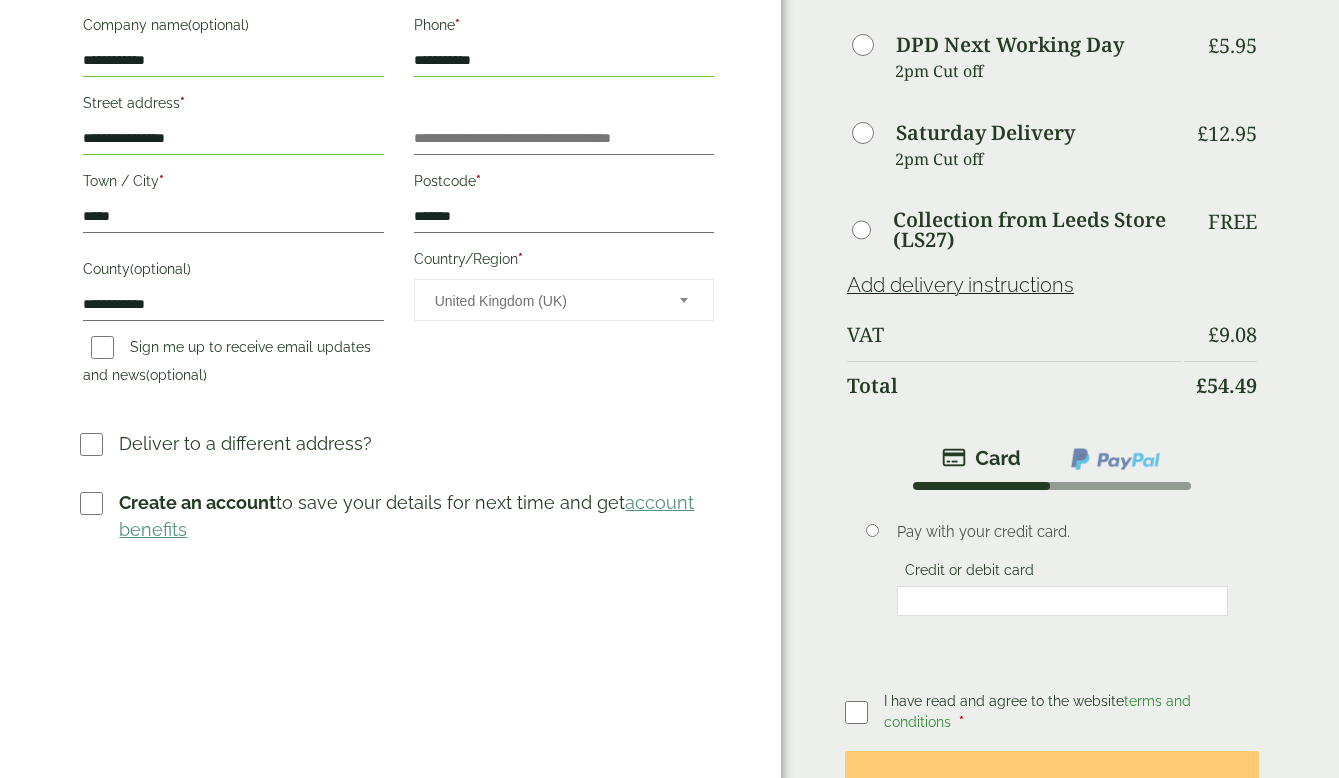 scroll, scrollTop: 0, scrollLeft: 0, axis: both 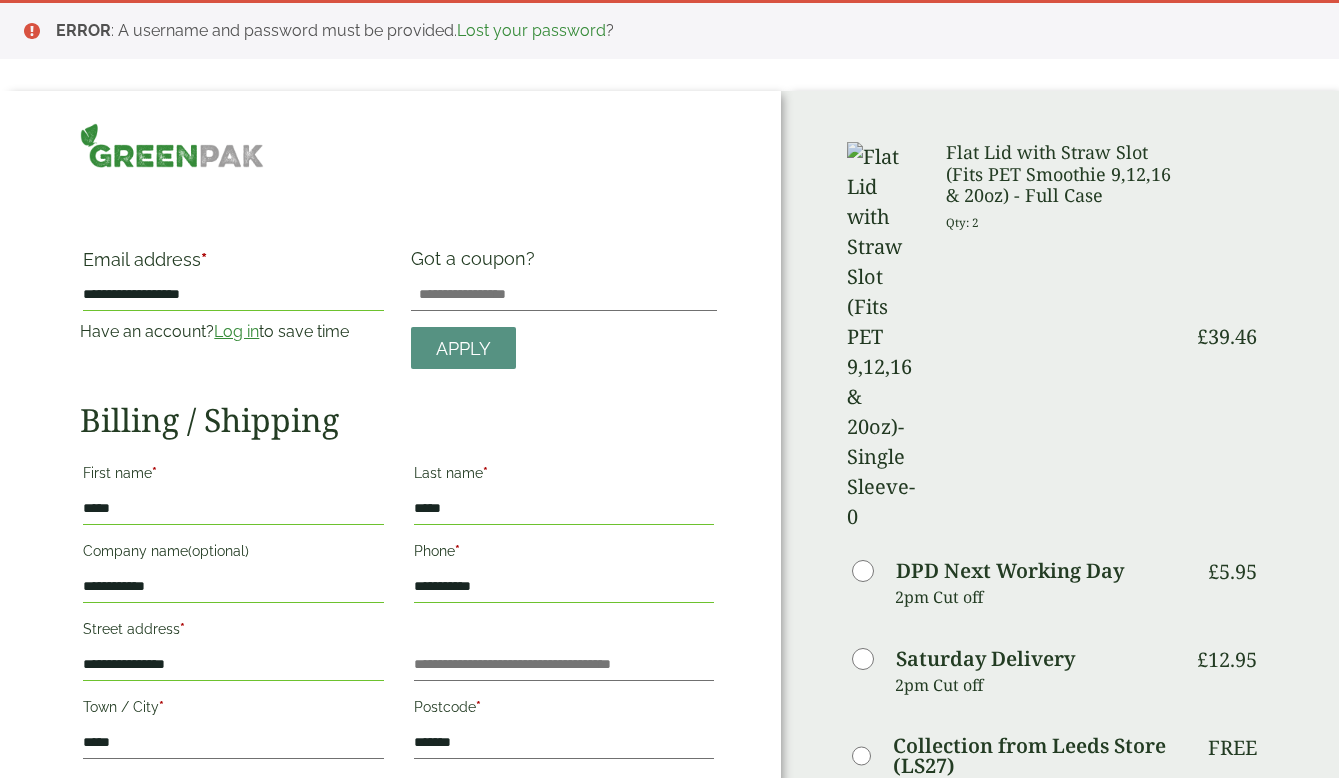 drag, startPoint x: 238, startPoint y: 294, endPoint x: 71, endPoint y: 293, distance: 167.00299 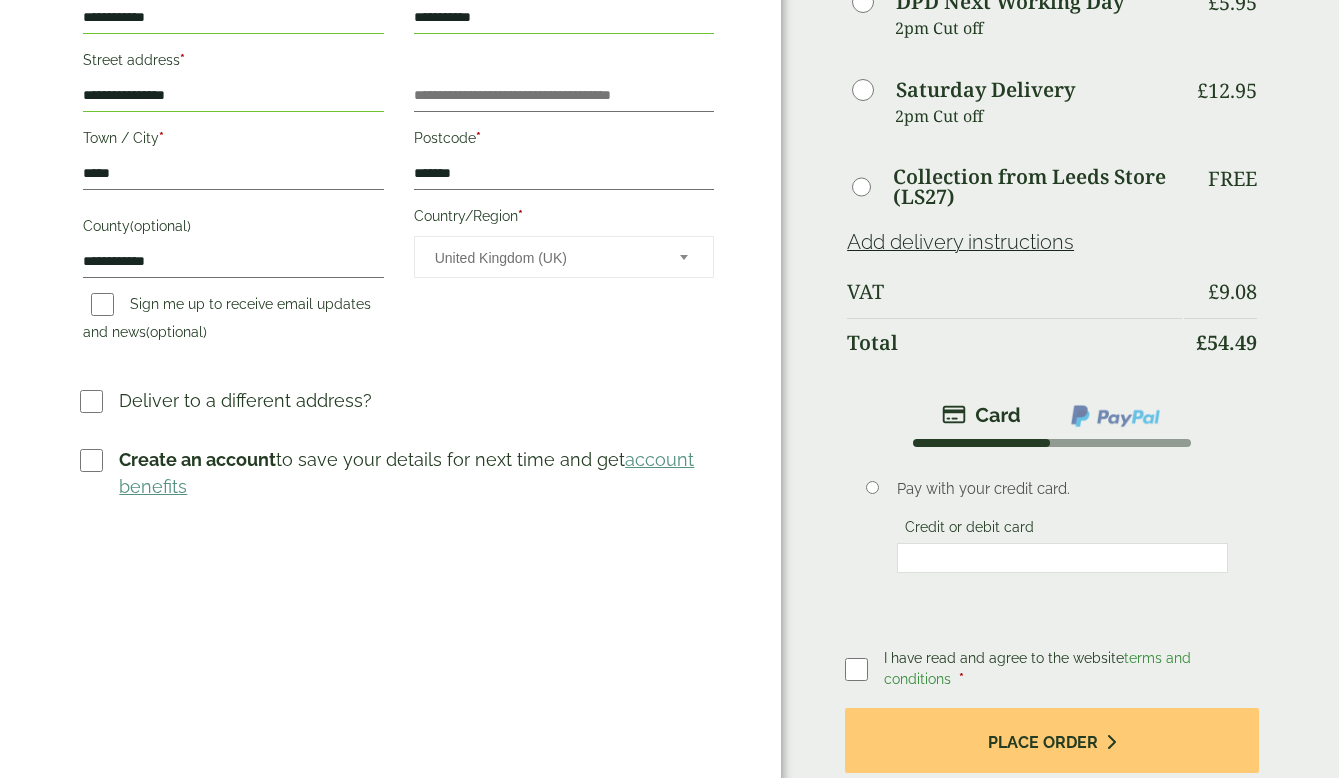 scroll, scrollTop: 570, scrollLeft: 0, axis: vertical 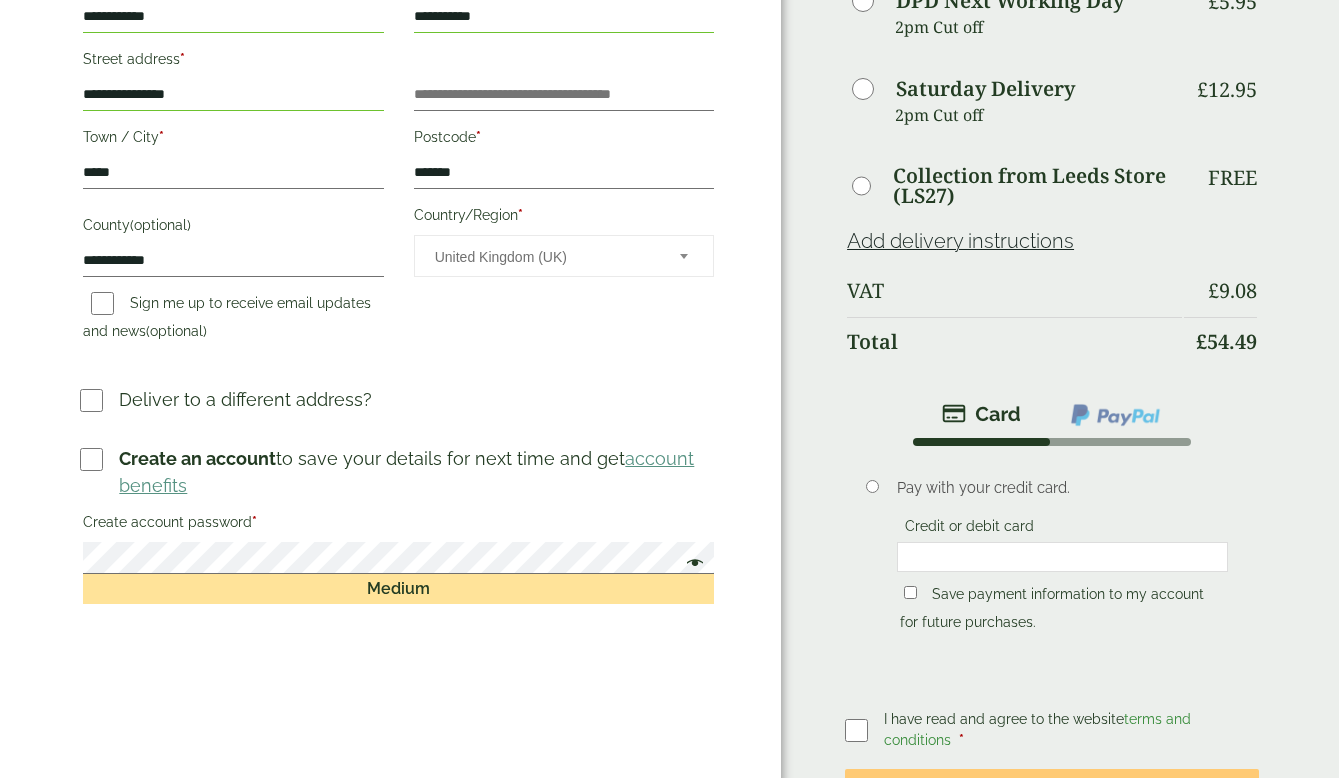 click at bounding box center (690, 565) 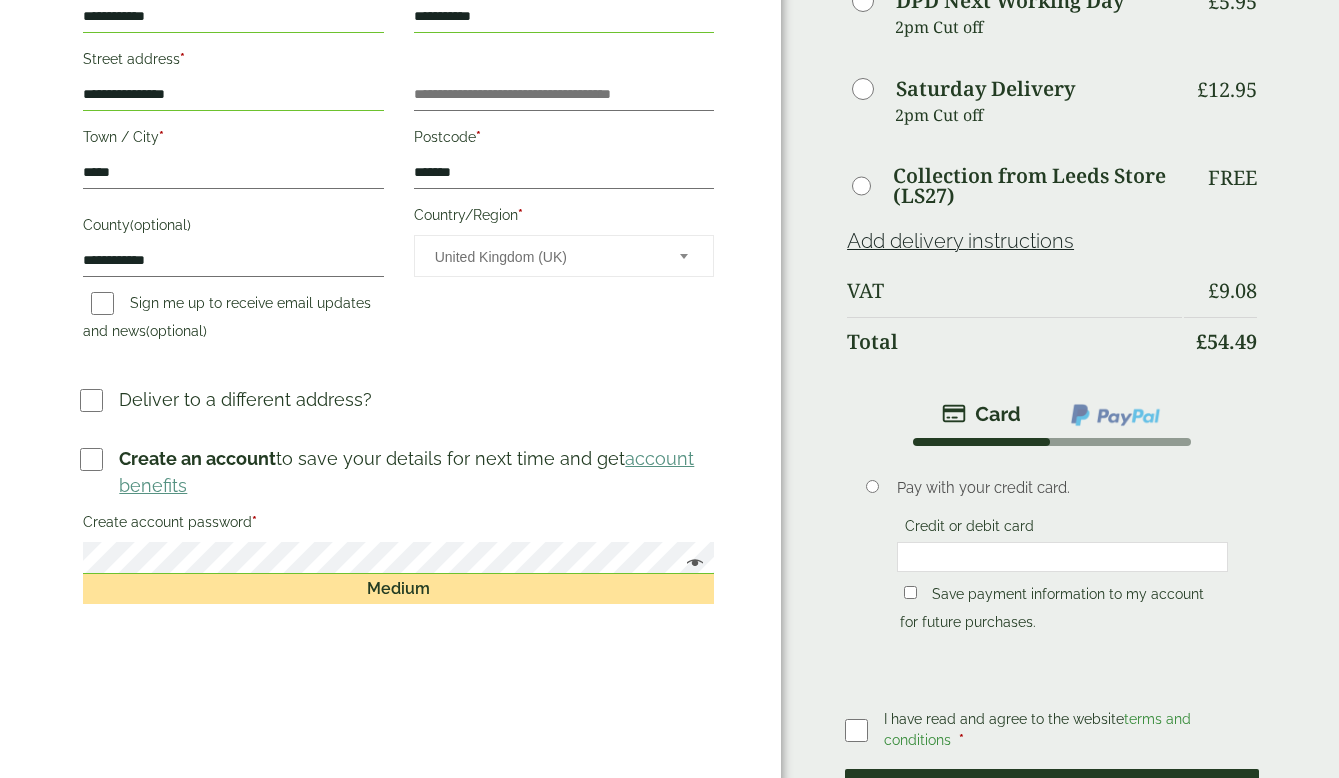 click on "Place order" at bounding box center (1052, 801) 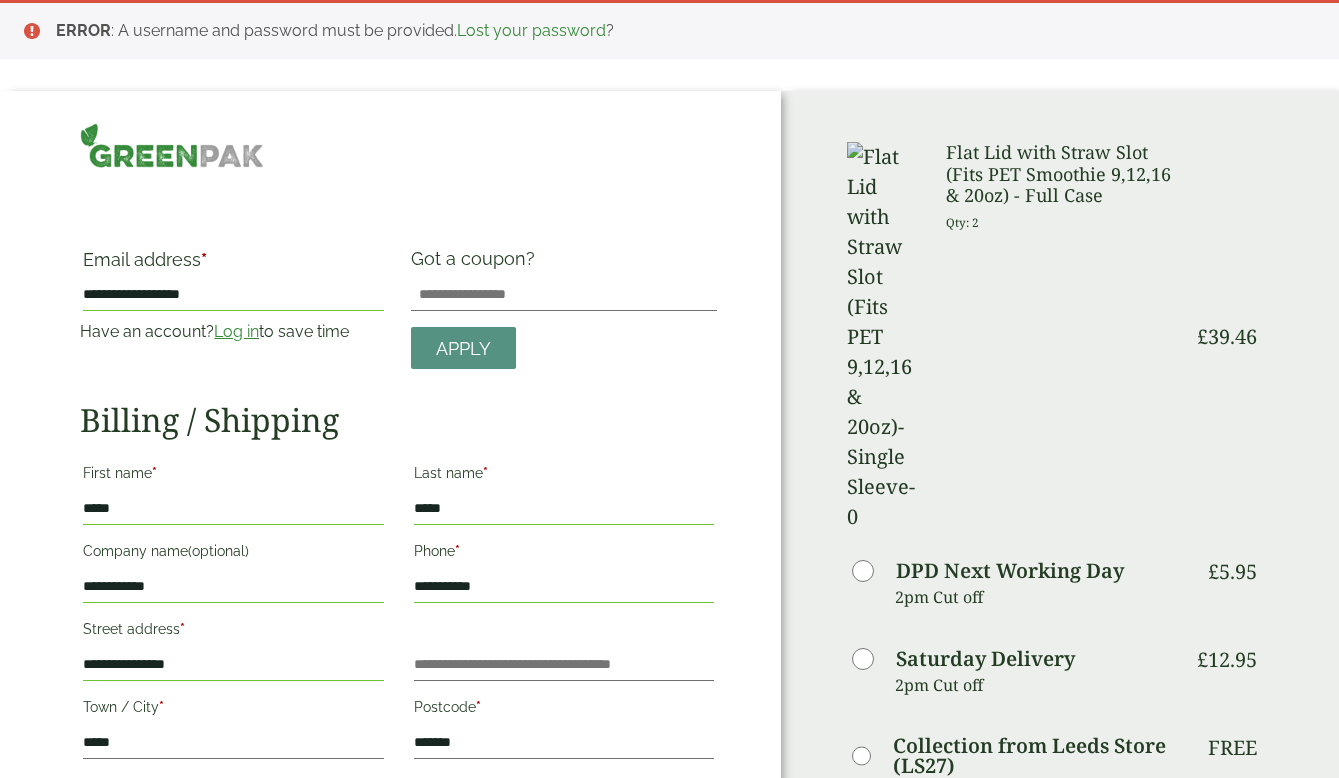 click on "**********" at bounding box center [233, 295] 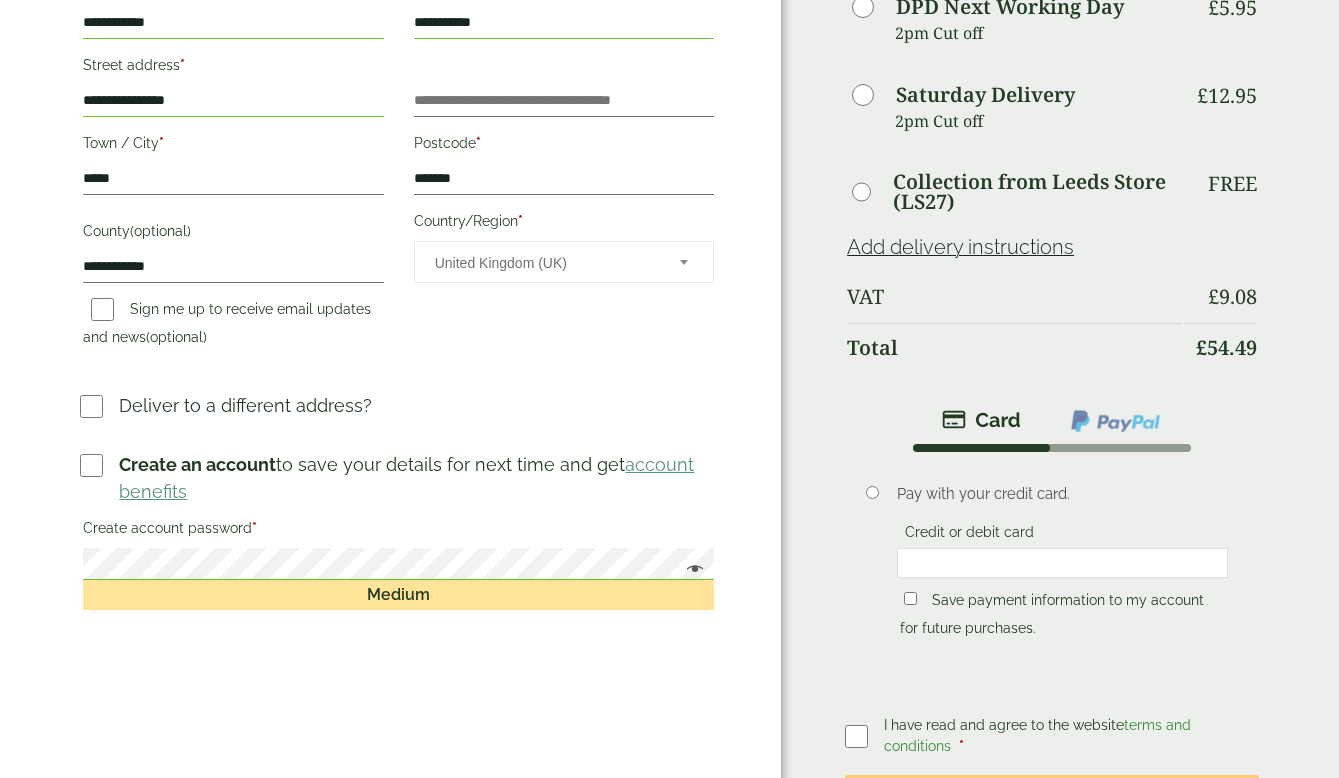 scroll, scrollTop: 0, scrollLeft: 0, axis: both 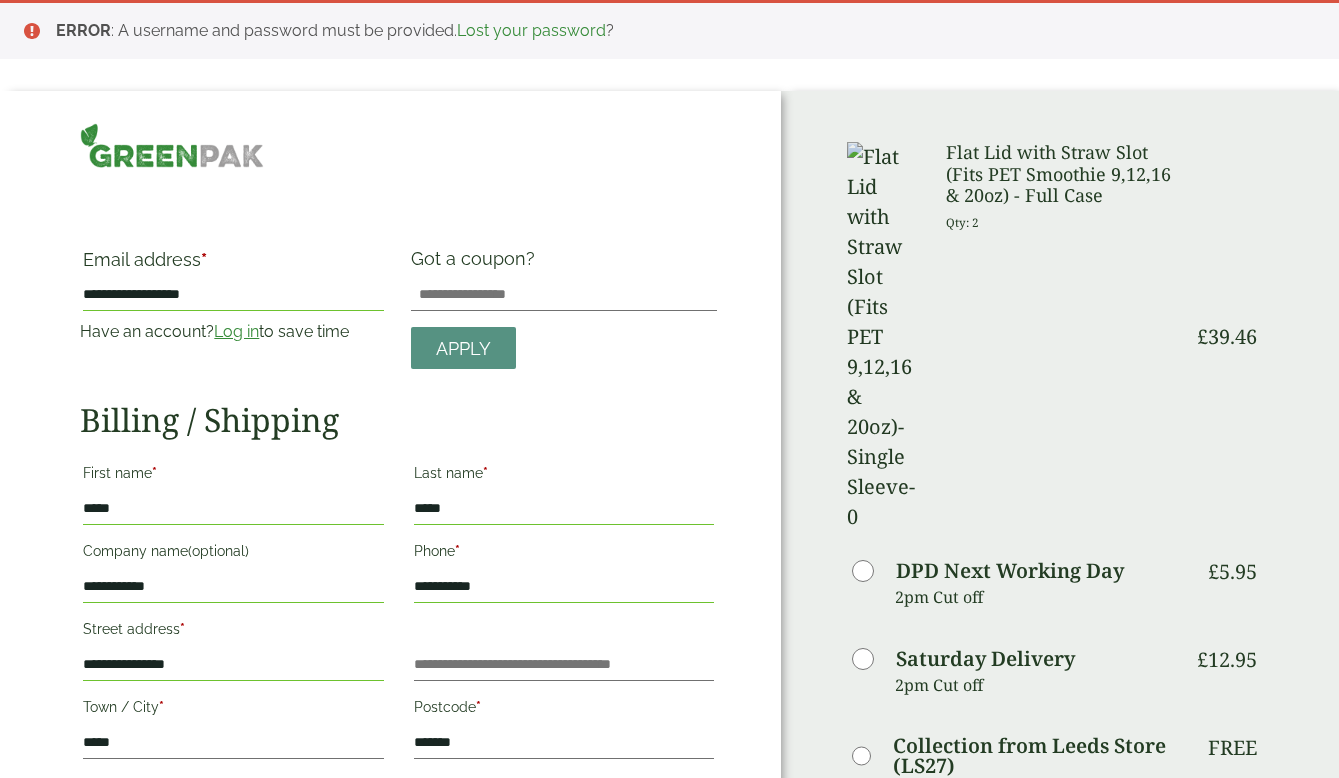 click on "Lost your password" at bounding box center (531, 30) 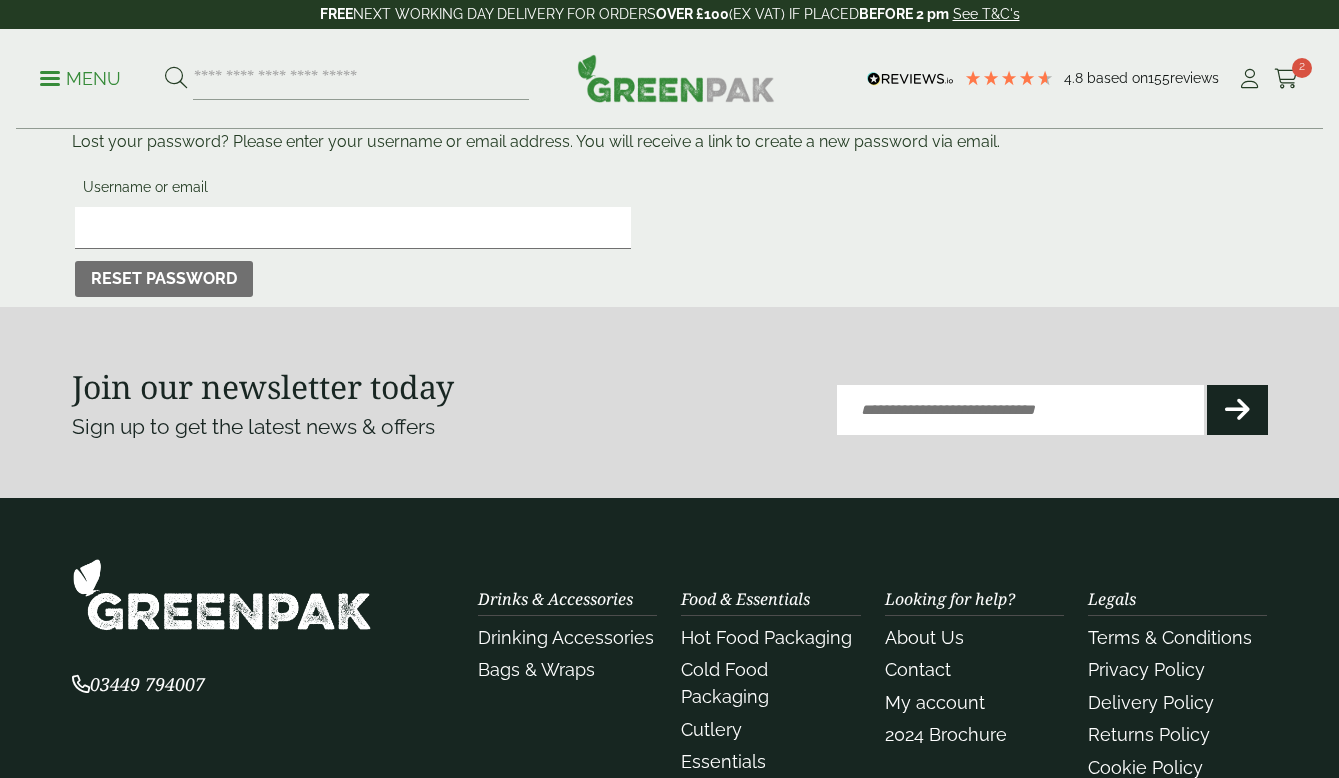 scroll, scrollTop: 0, scrollLeft: 0, axis: both 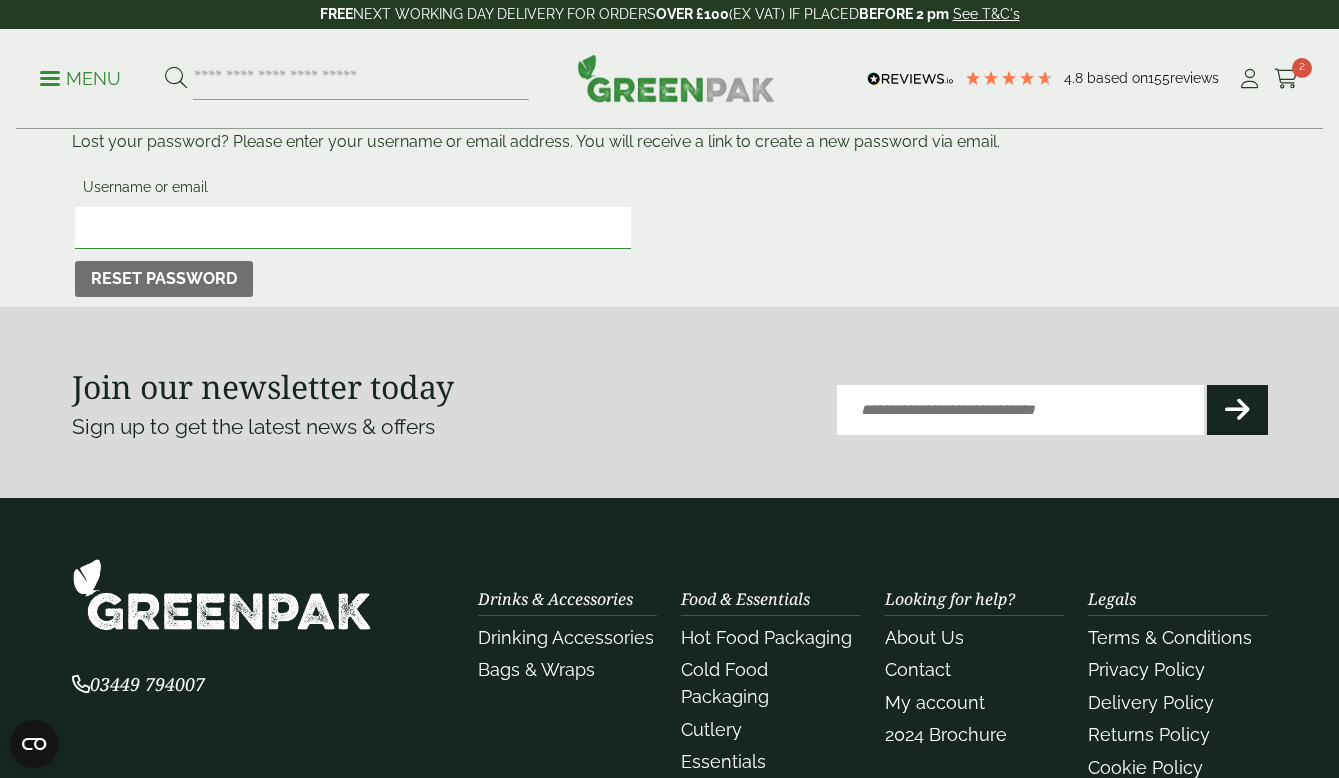 click on "Username or email" at bounding box center [353, 228] 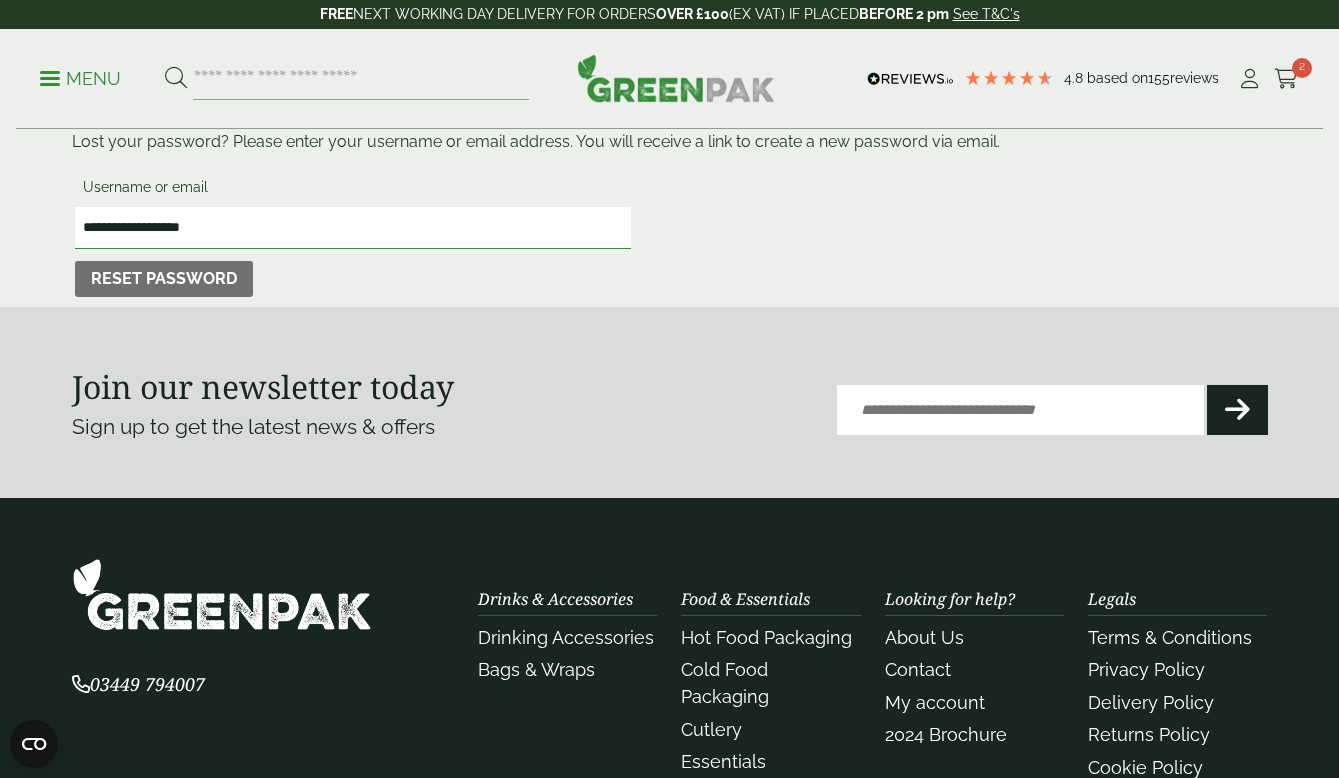type on "**********" 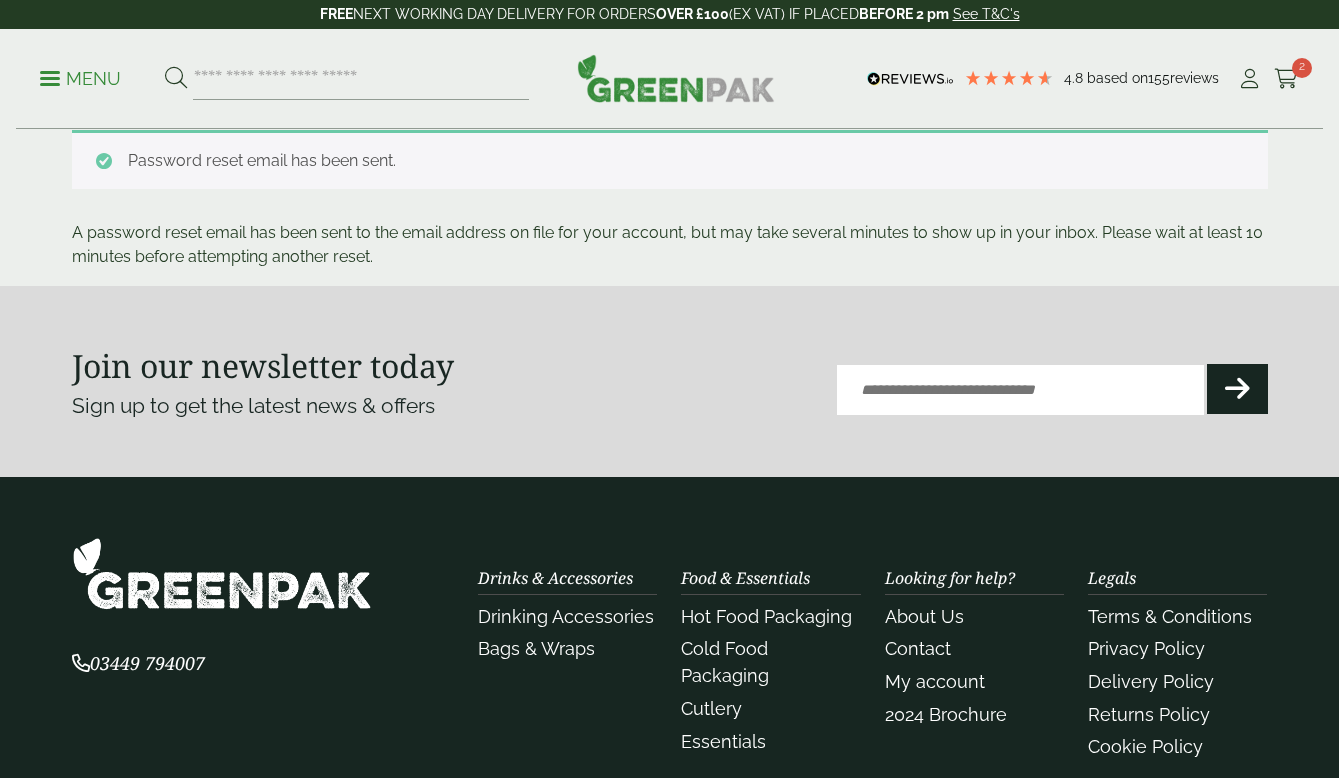 scroll, scrollTop: 0, scrollLeft: 0, axis: both 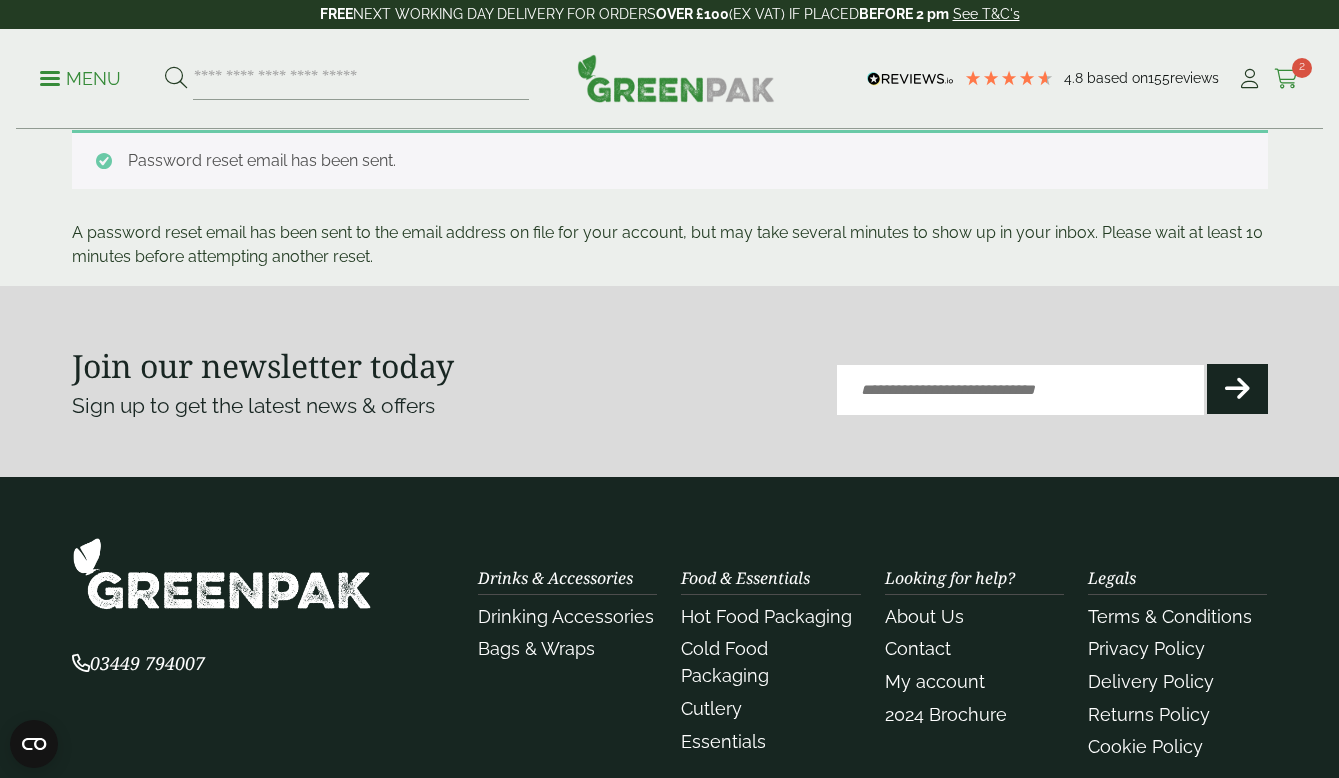 click at bounding box center (1286, 79) 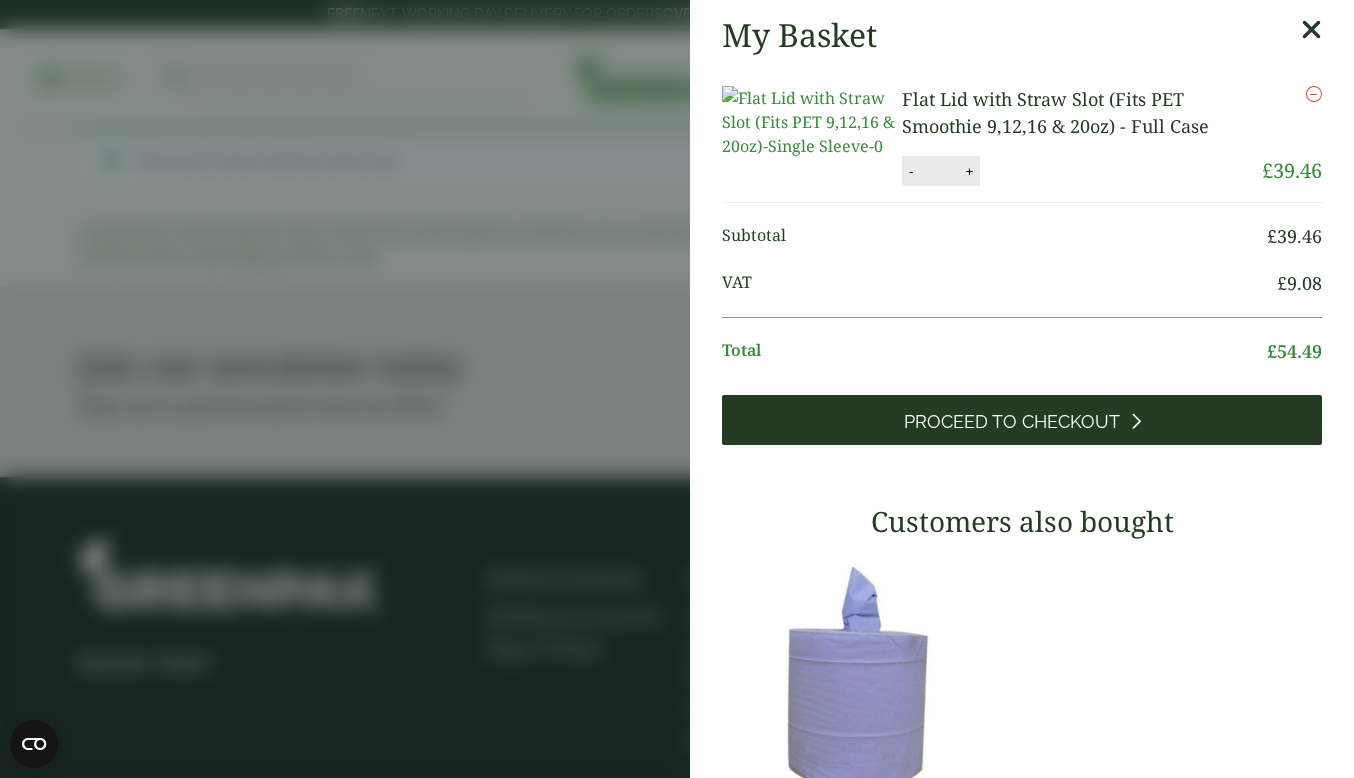 click on "Proceed to Checkout" at bounding box center [1012, 422] 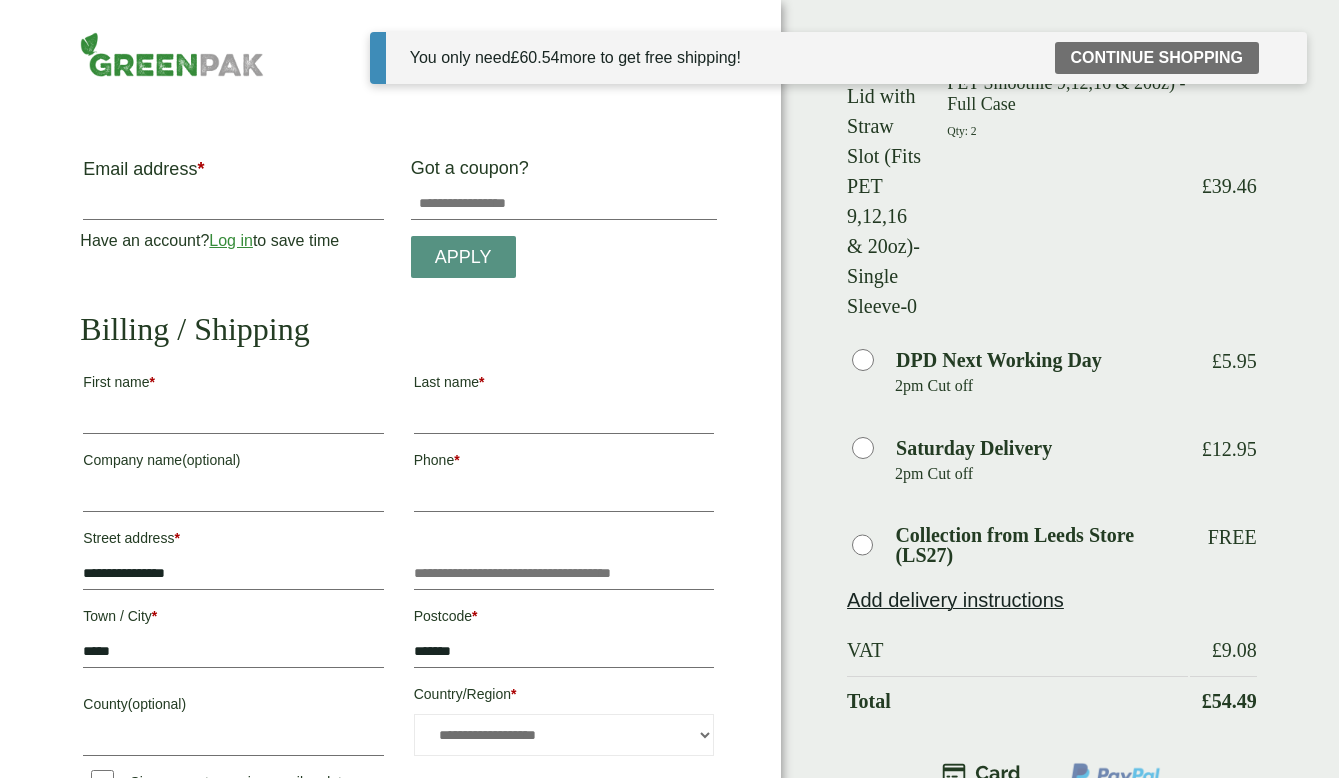 scroll, scrollTop: 0, scrollLeft: 0, axis: both 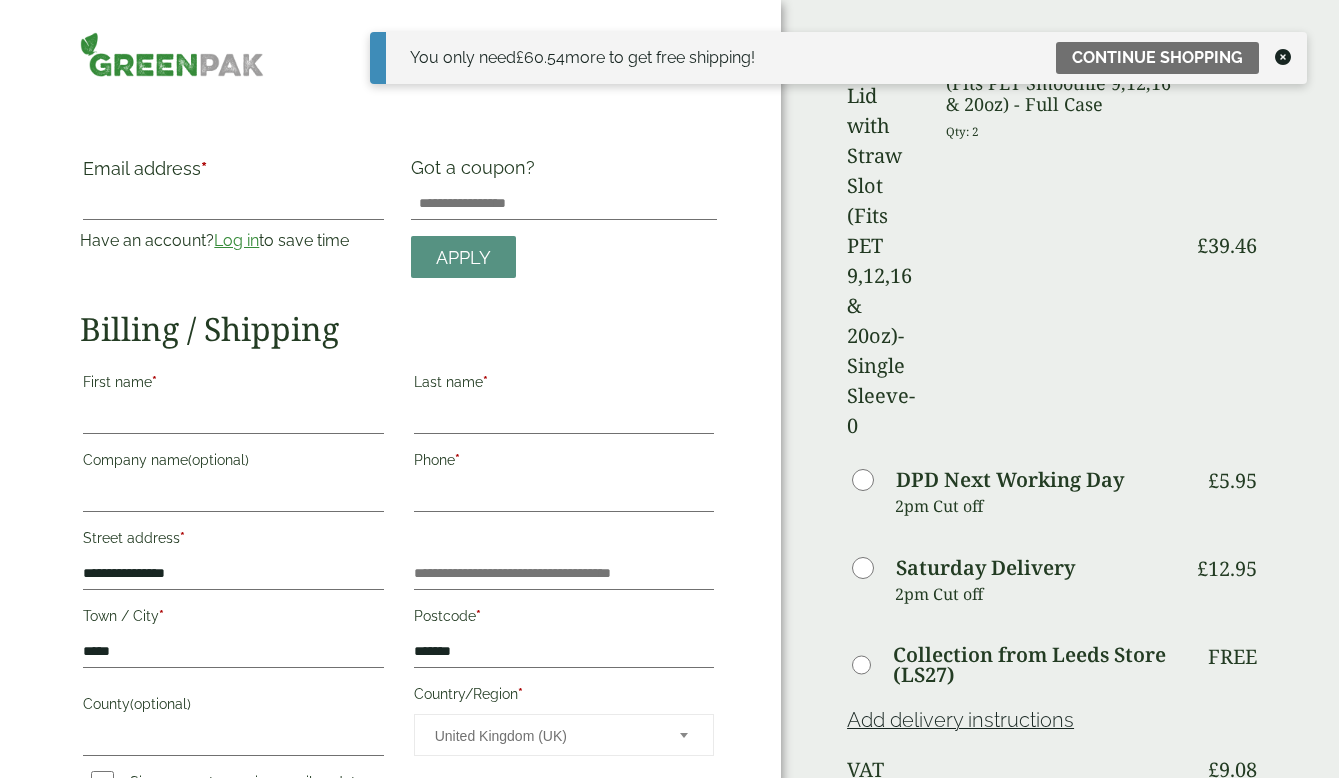 click on "— OR —
Email address  *
Have an account?  Log in  to save time
Username or email address  * Password  * Got a coupon? Apply * *" at bounding box center [390, 719] 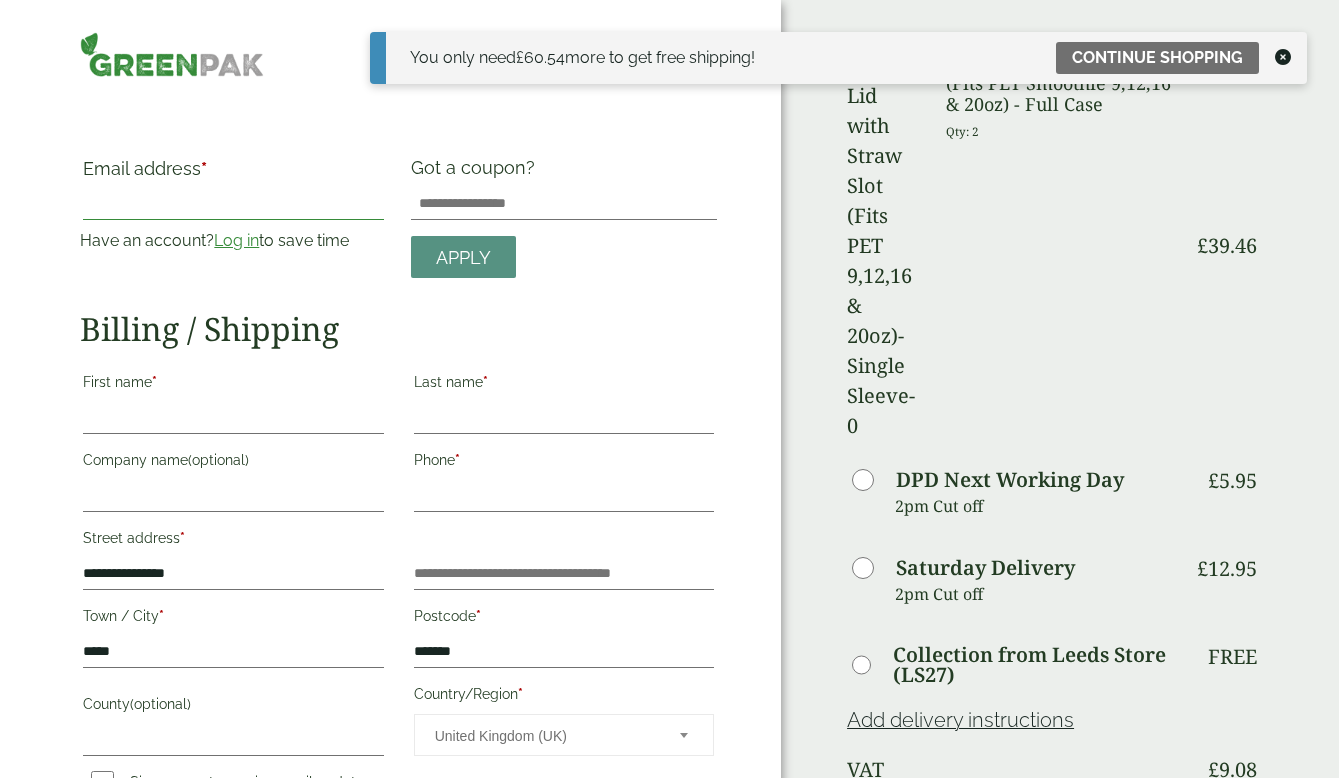 click on "Email address  *" at bounding box center (233, 204) 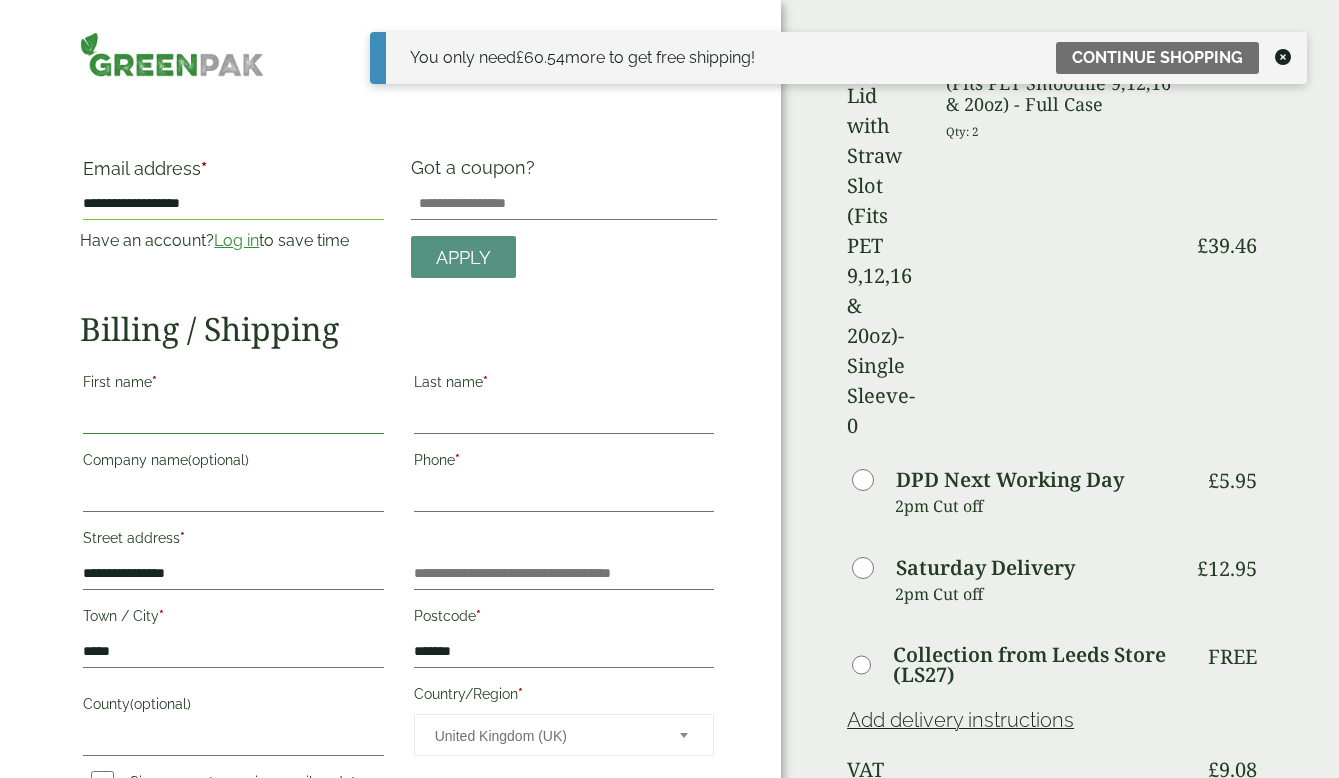 click on "First name  *" at bounding box center [233, 418] 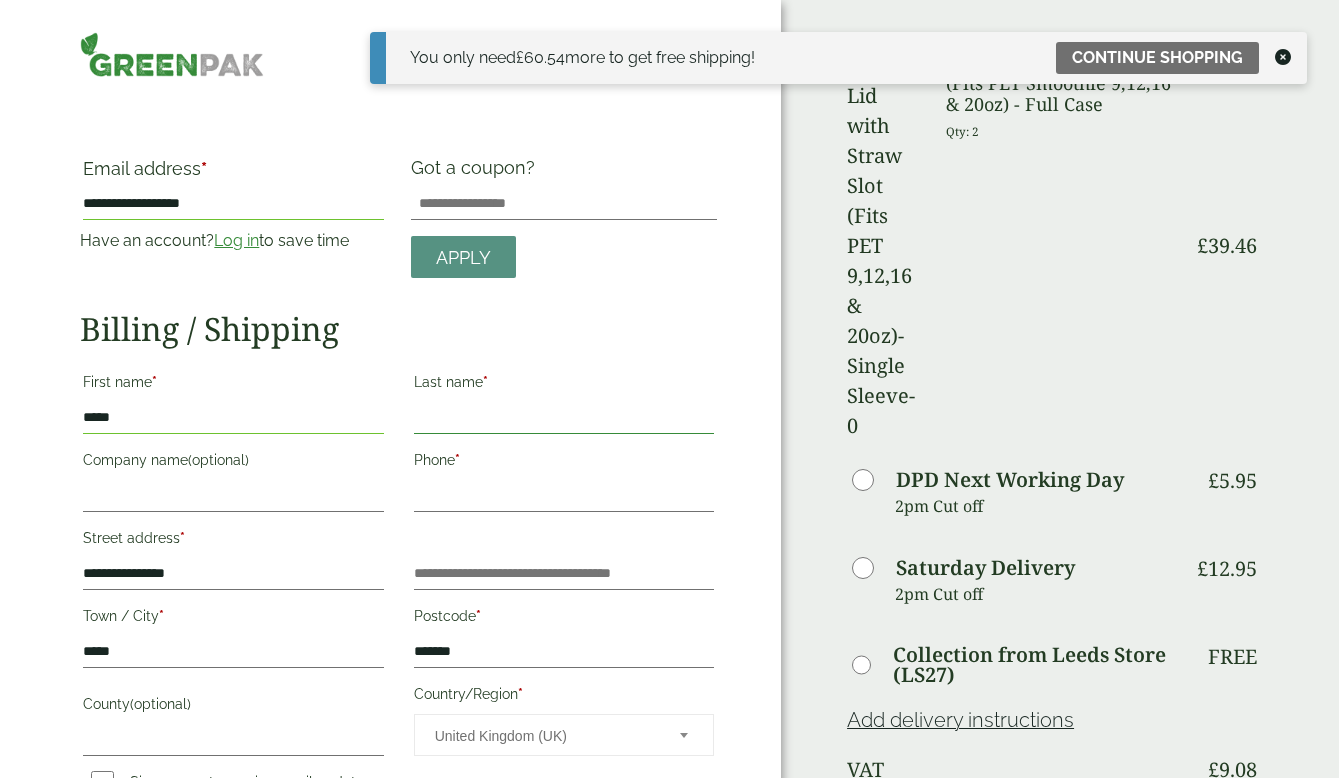 click on "Last name  *" at bounding box center (564, 418) 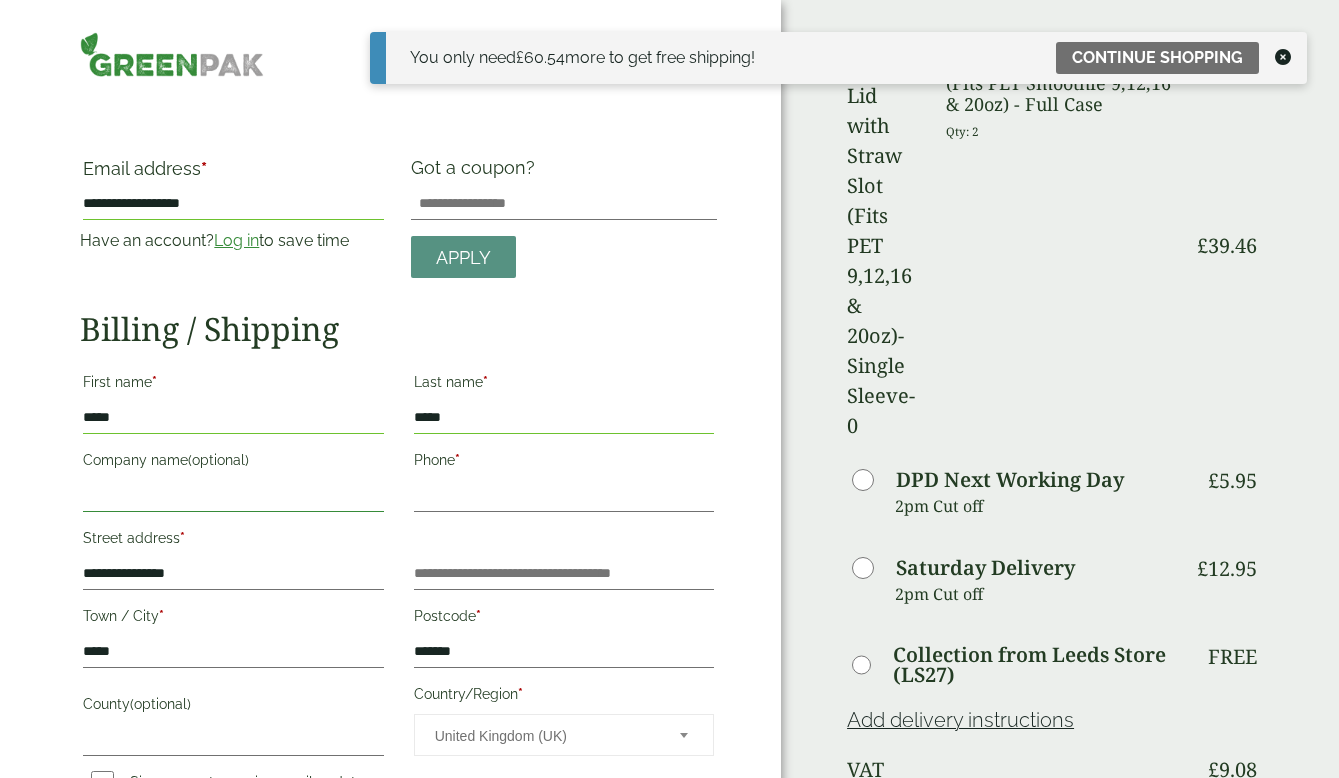 click on "Company name  (optional)" at bounding box center (233, 496) 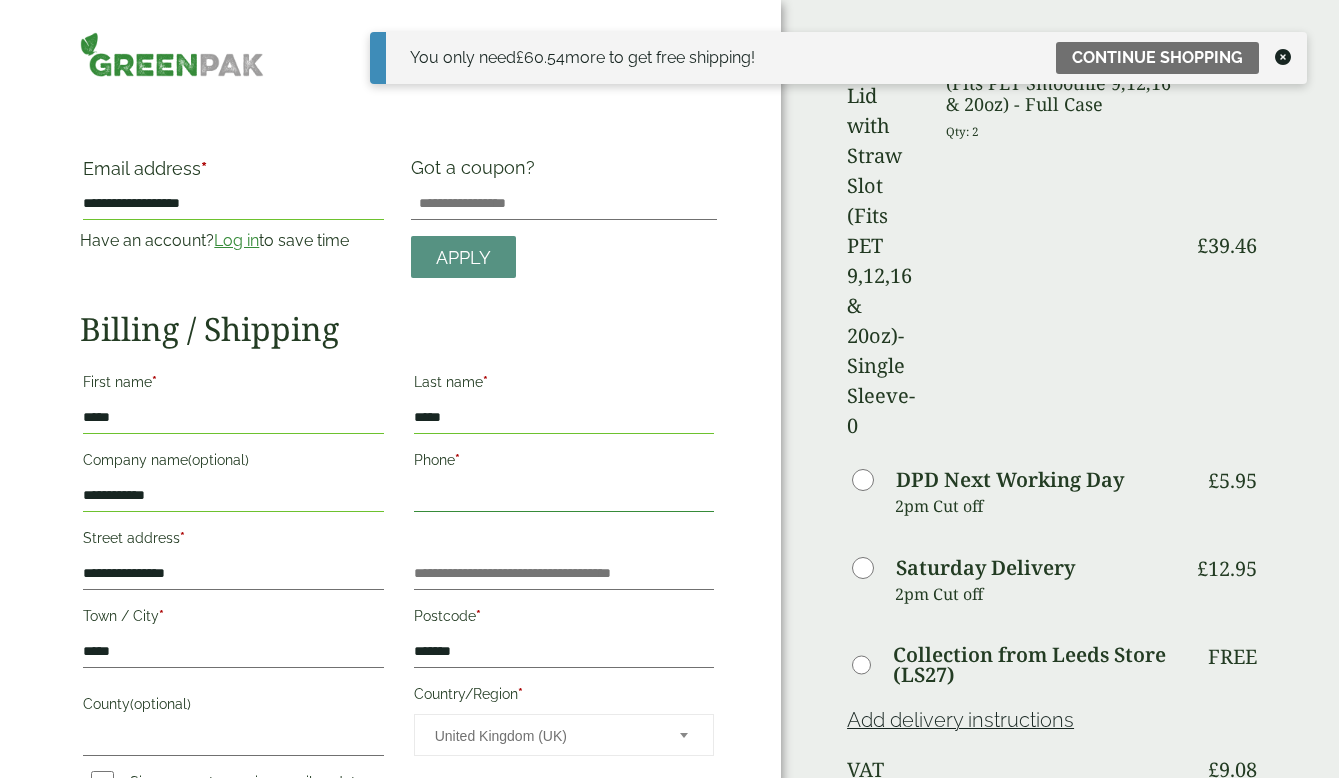 click on "Phone  *" at bounding box center (564, 496) 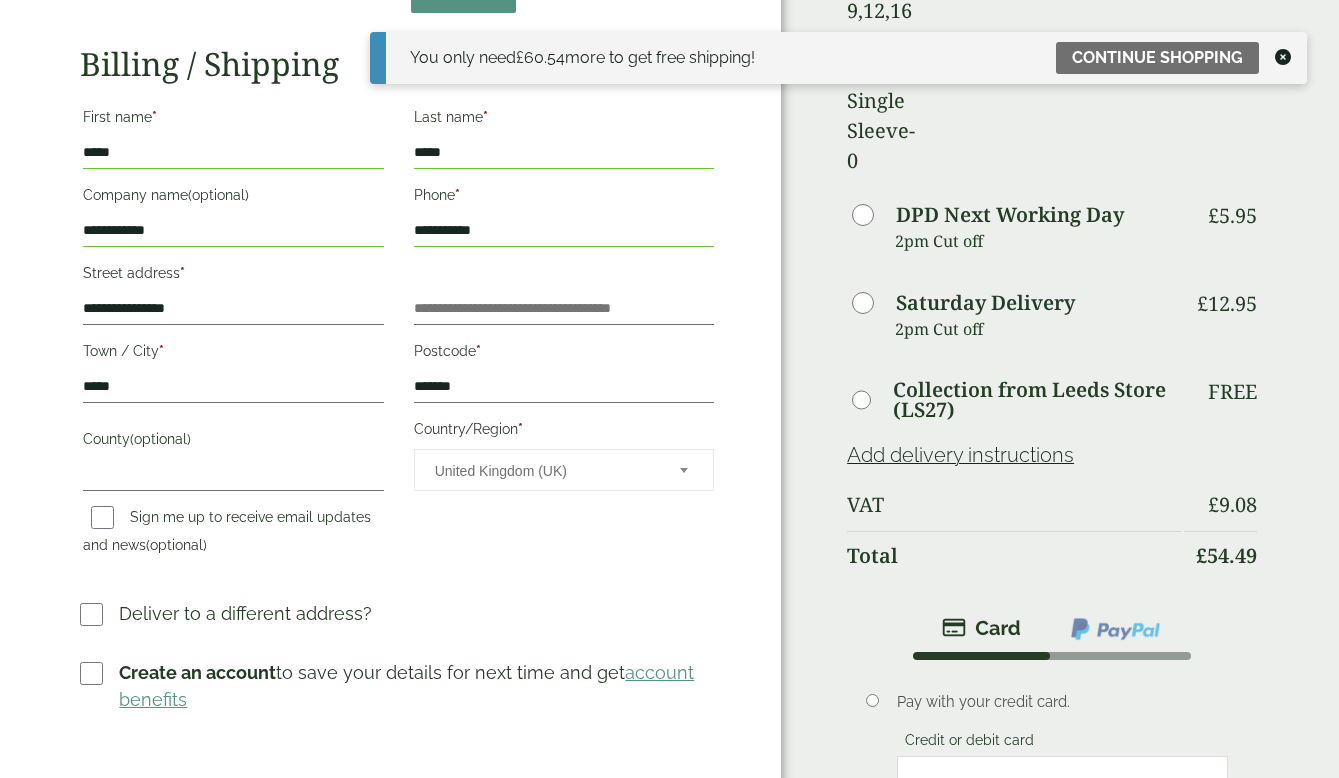 scroll, scrollTop: 316, scrollLeft: 0, axis: vertical 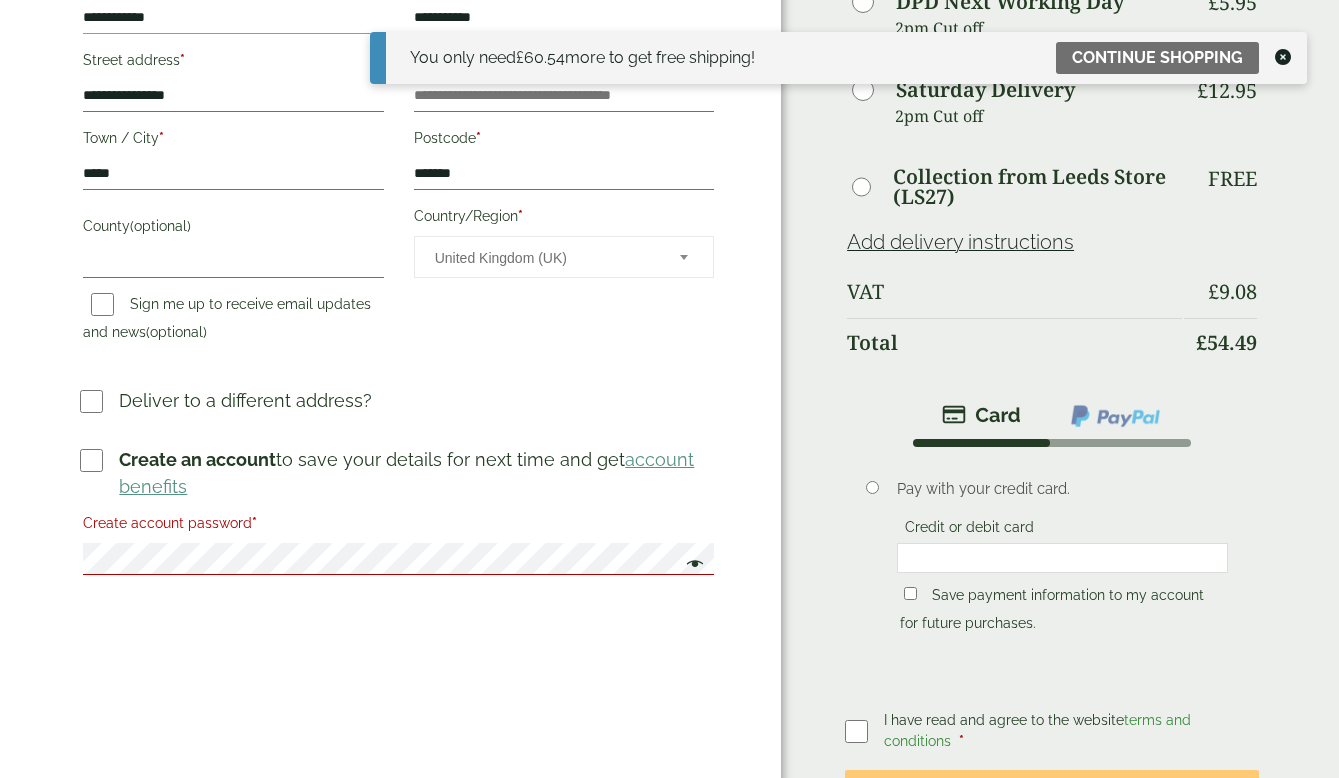 click on "Create account password  *" at bounding box center [398, 526] 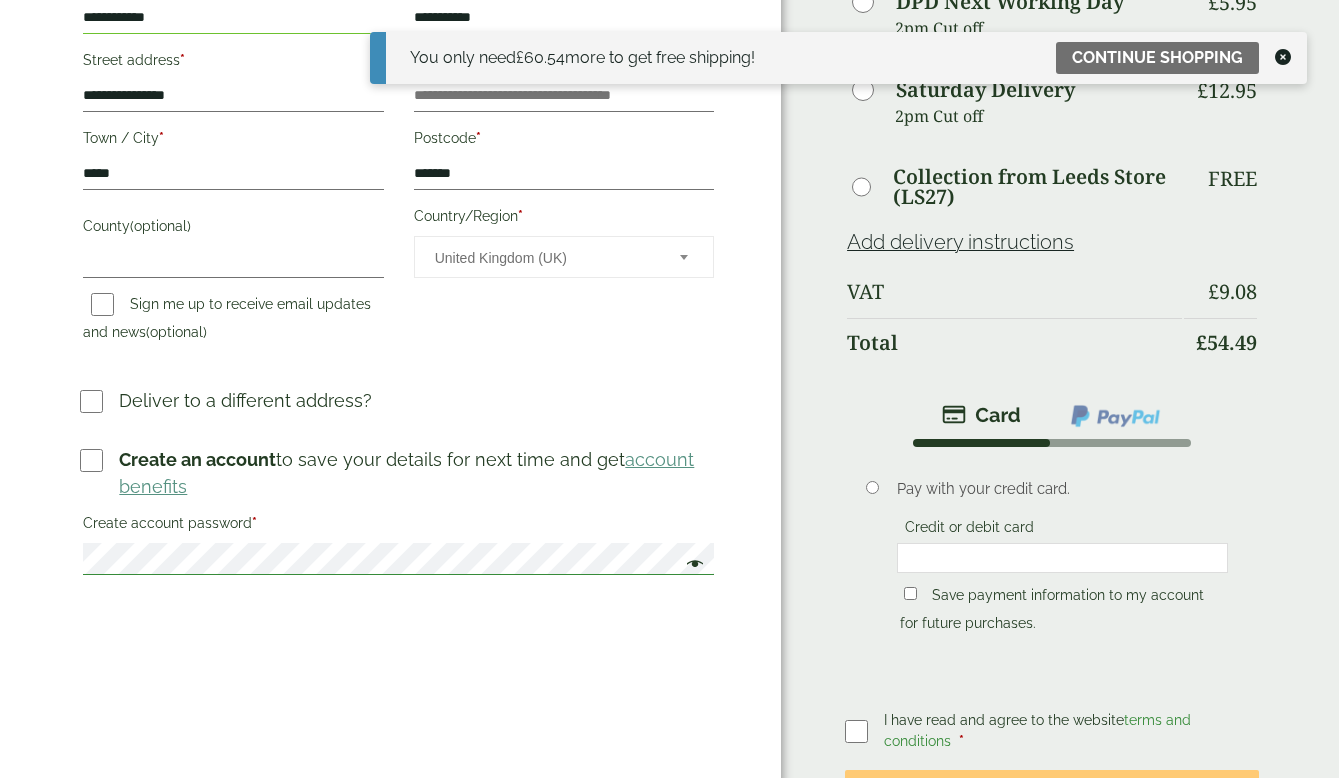 click on "**********" at bounding box center (390, 272) 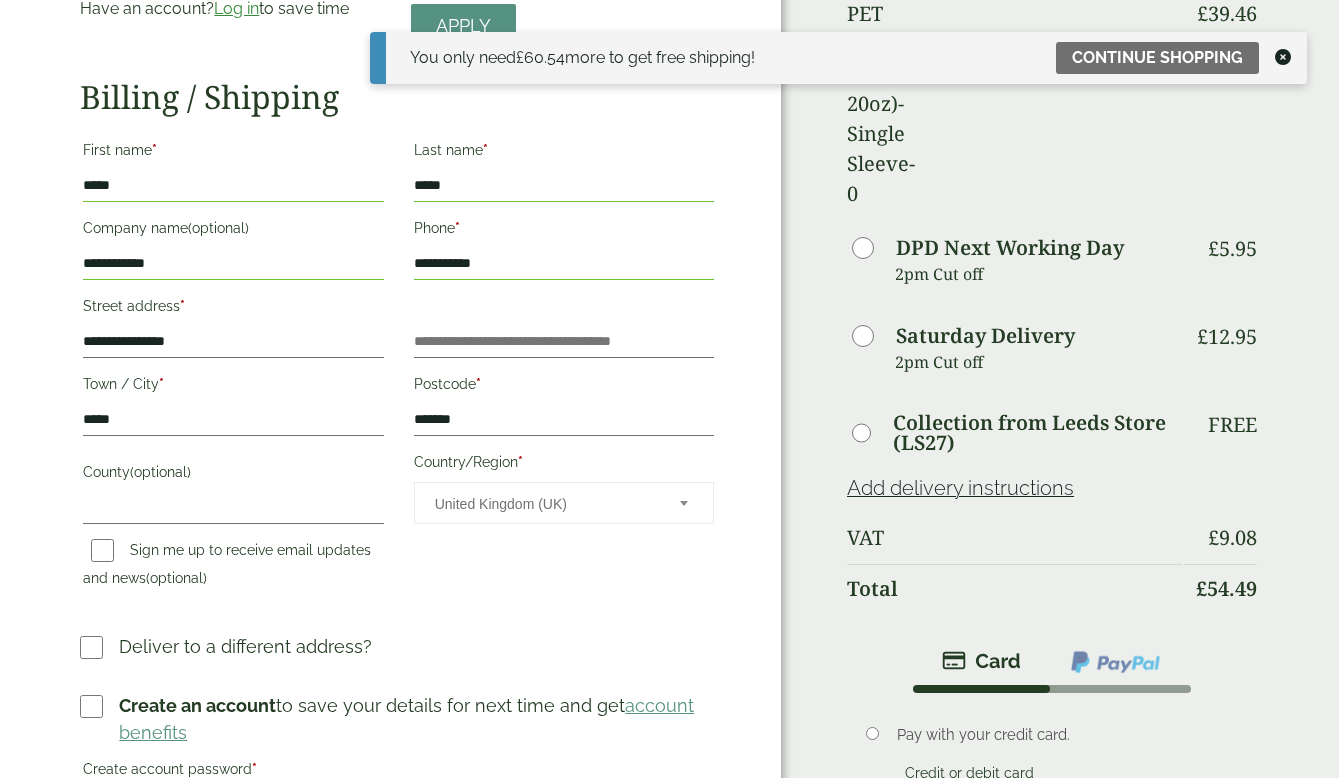 scroll, scrollTop: 0, scrollLeft: 0, axis: both 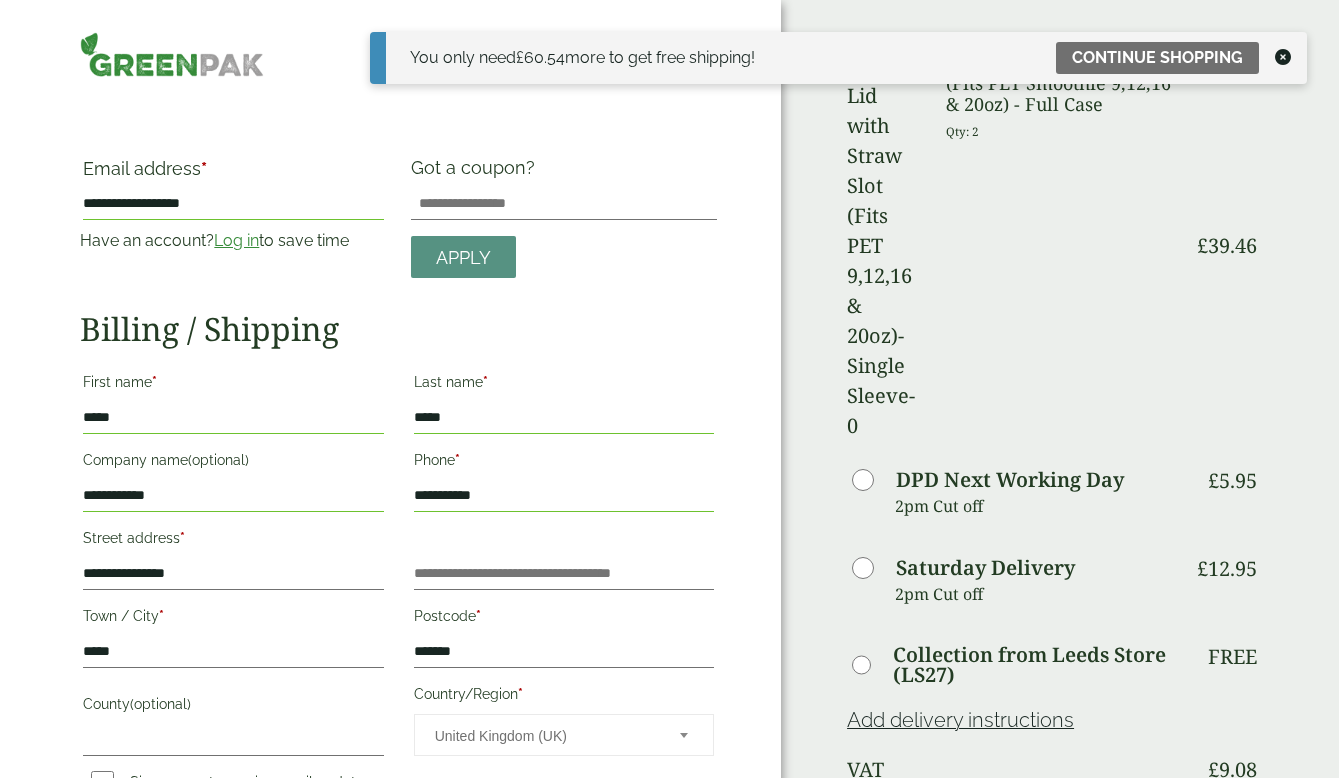 click at bounding box center [1283, 57] 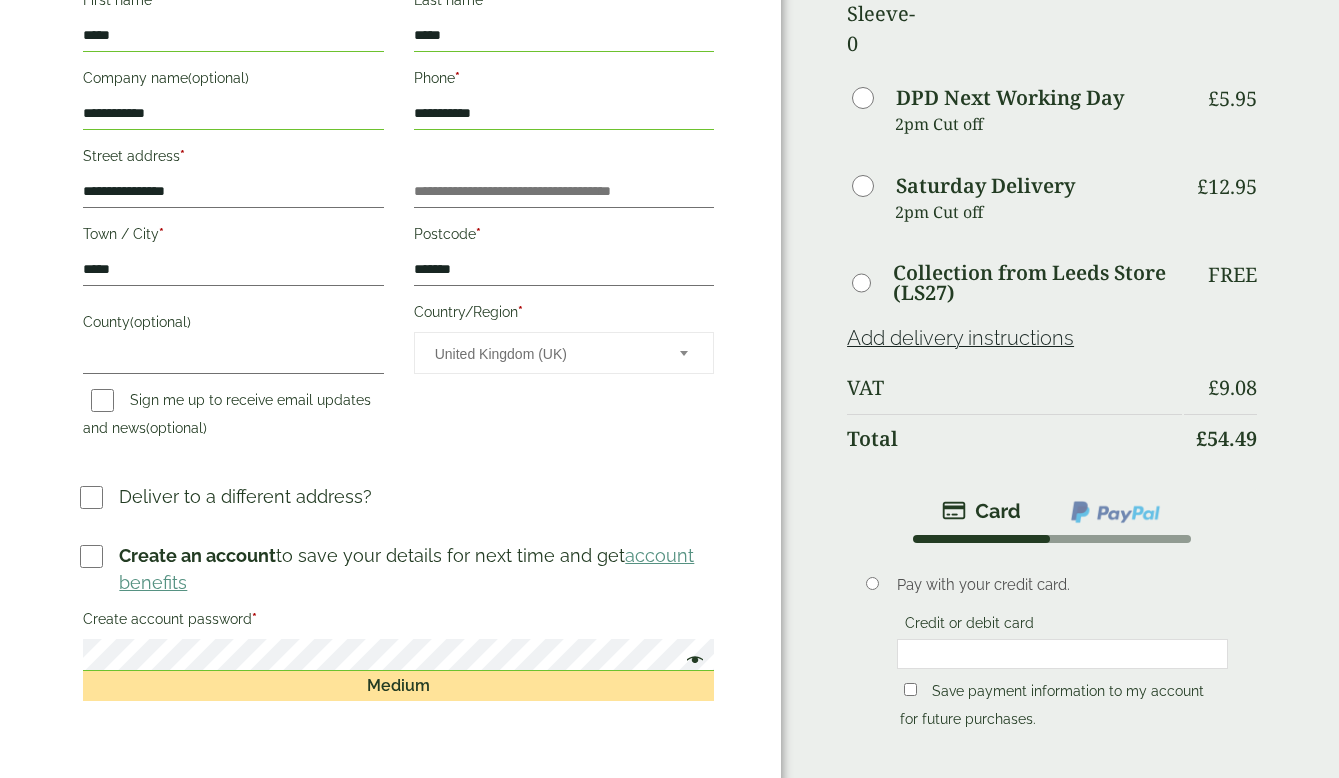 scroll, scrollTop: 475, scrollLeft: 0, axis: vertical 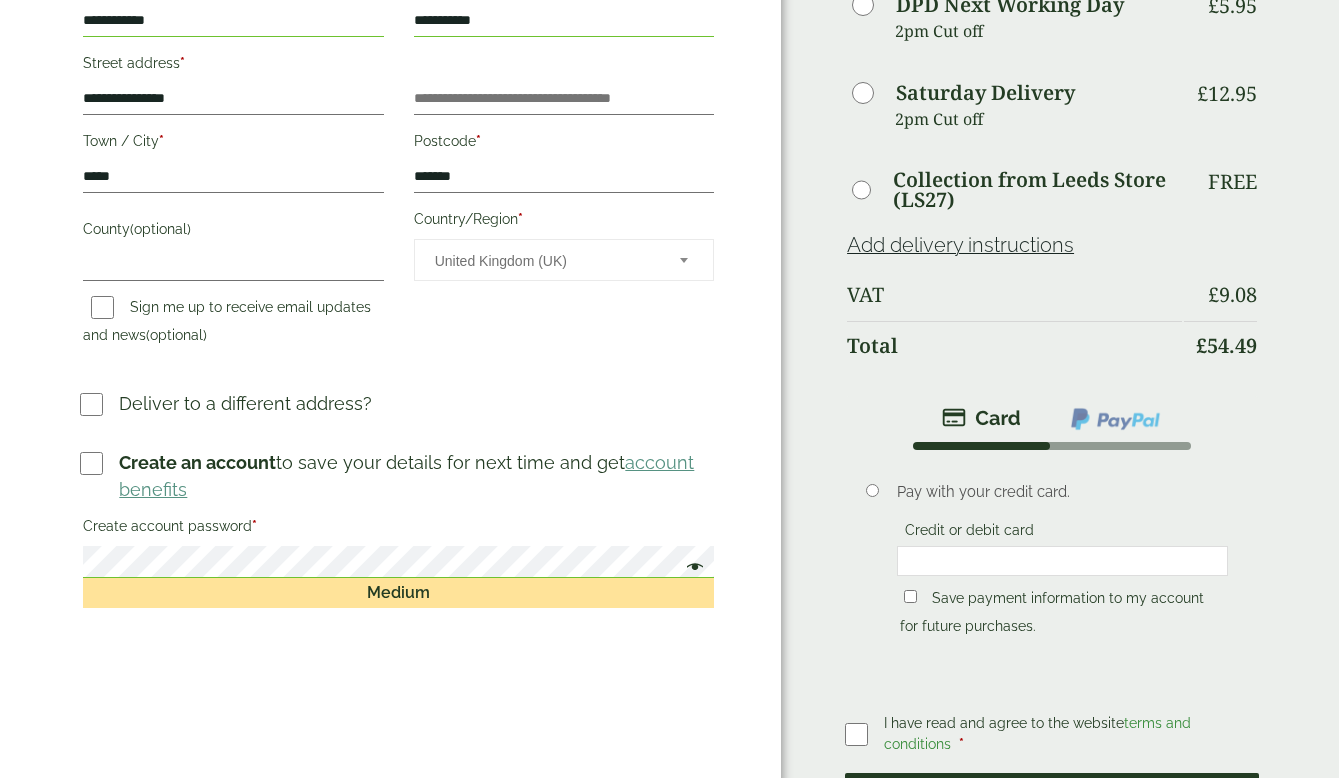 click on "Place order" at bounding box center [1052, 805] 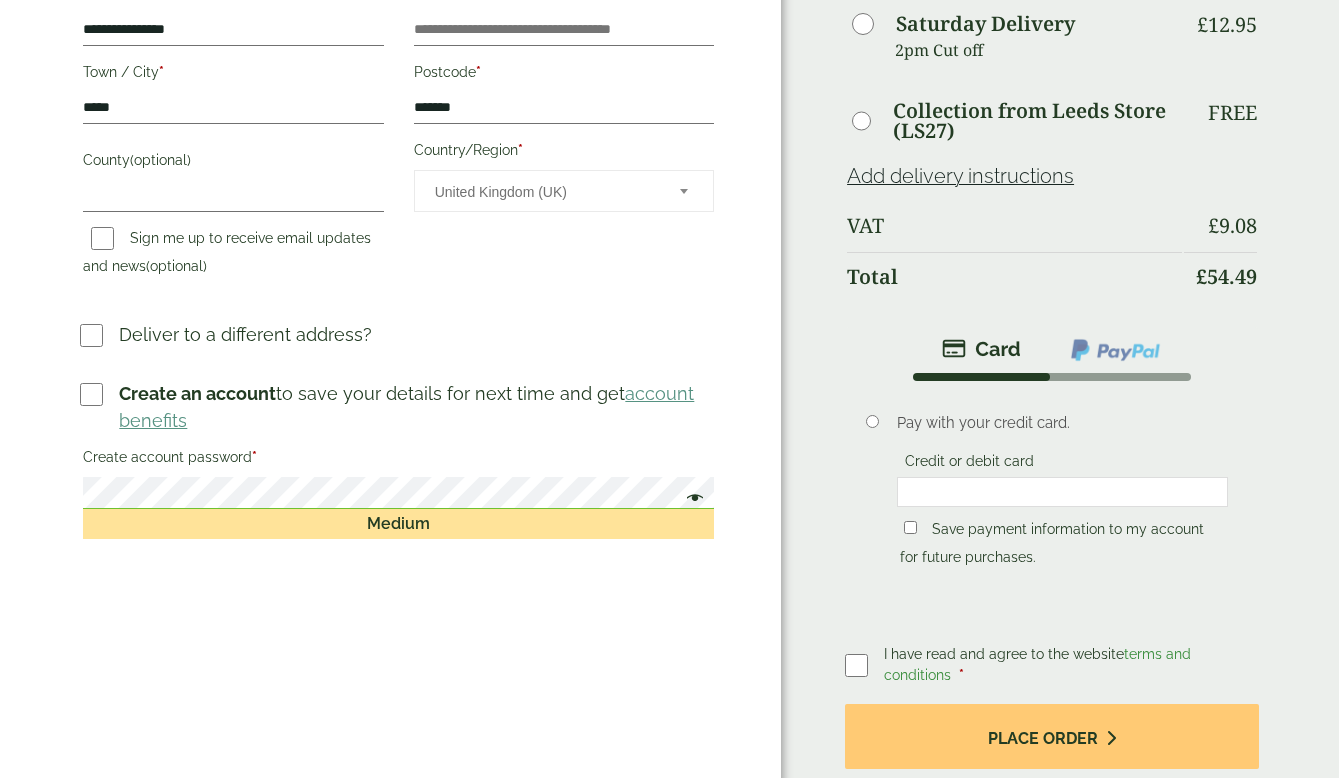 scroll, scrollTop: 633, scrollLeft: 0, axis: vertical 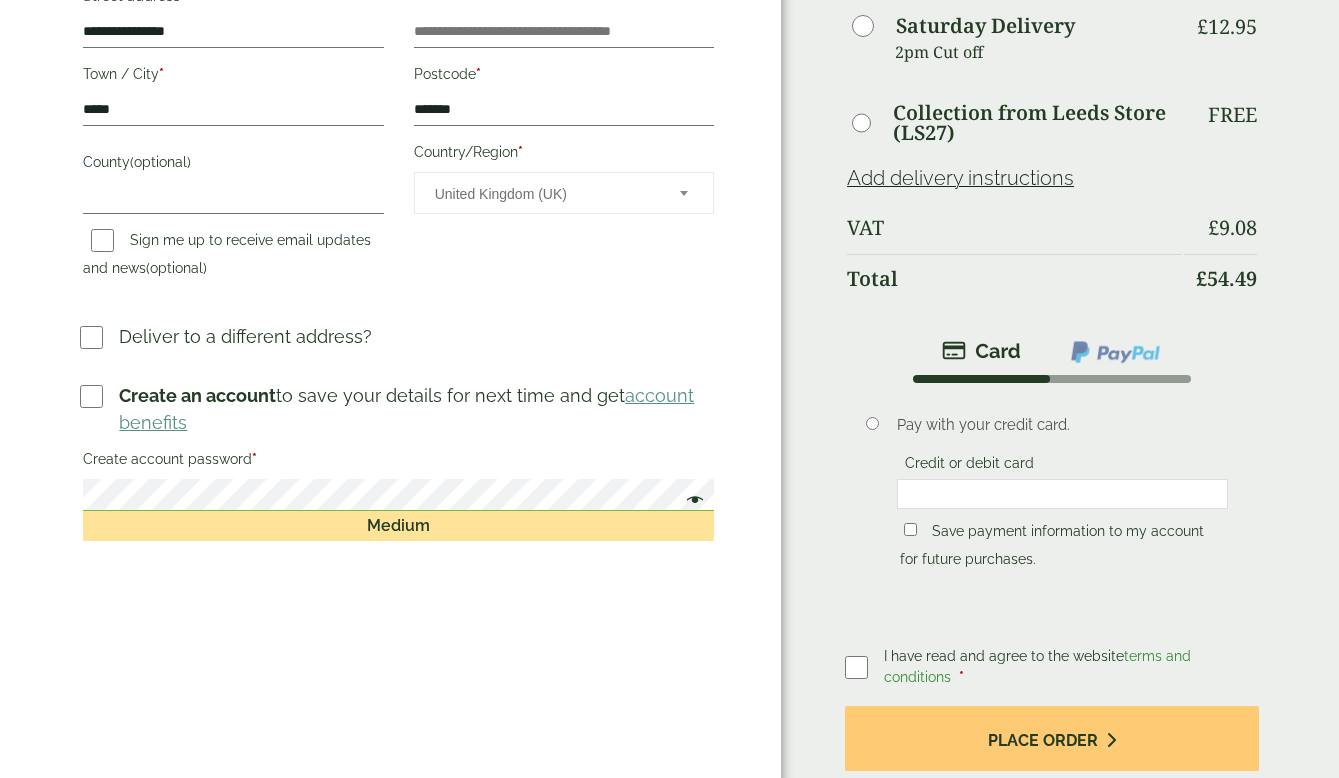 click on "account benefits" at bounding box center [406, 409] 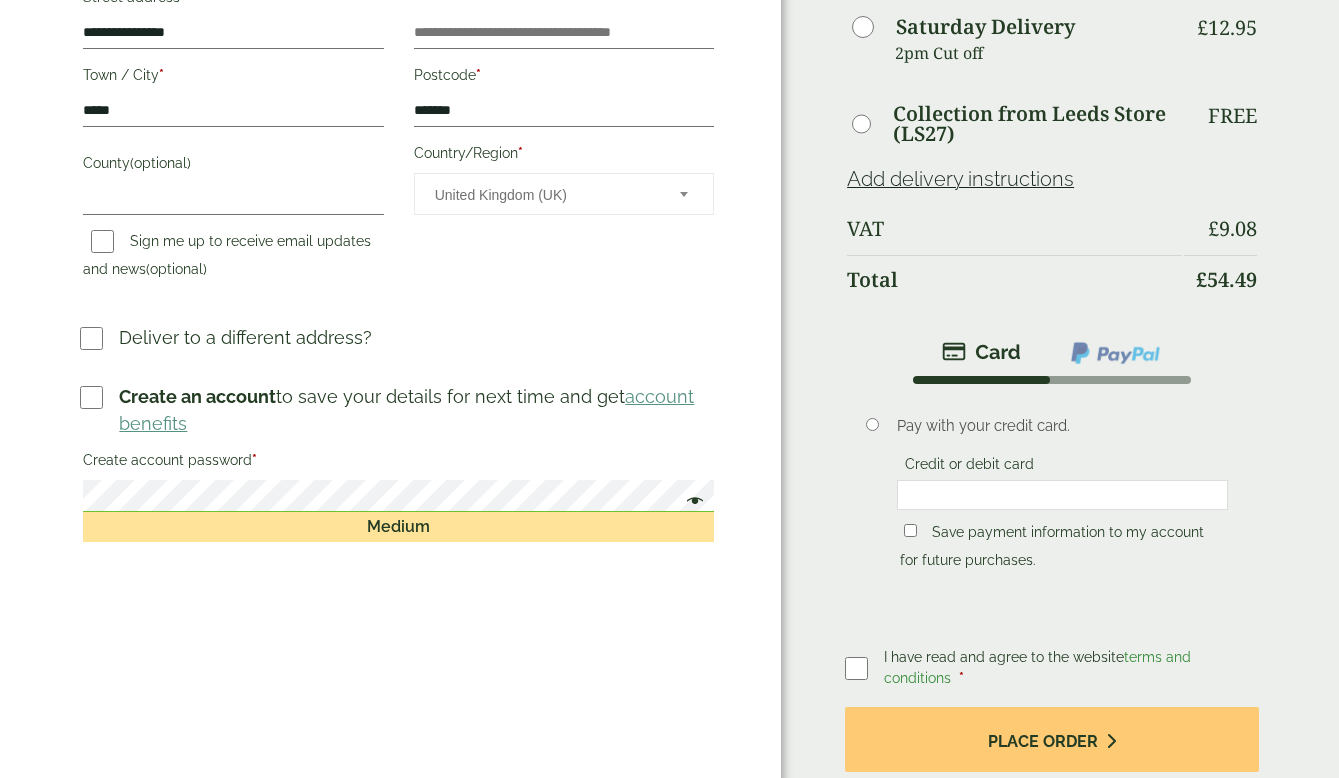 scroll, scrollTop: 641, scrollLeft: 0, axis: vertical 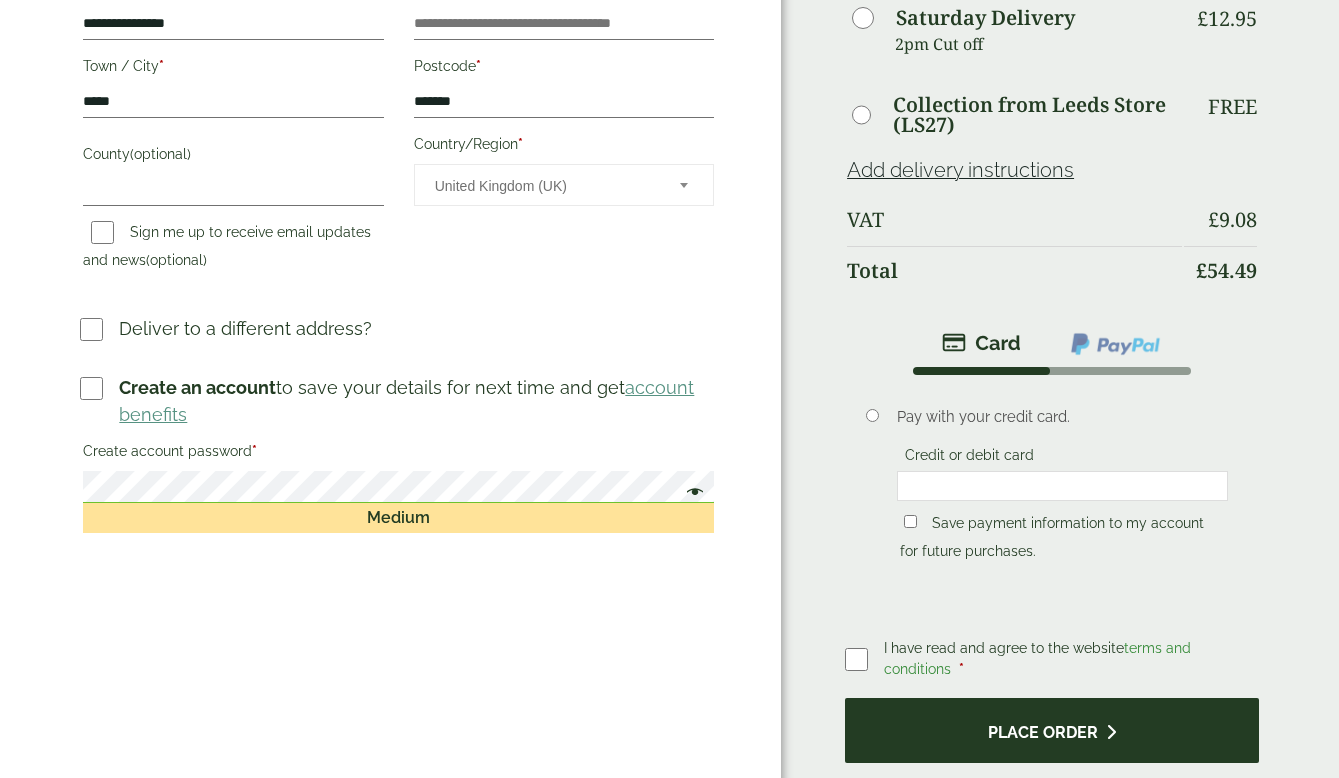 click on "Place order" at bounding box center [1052, 730] 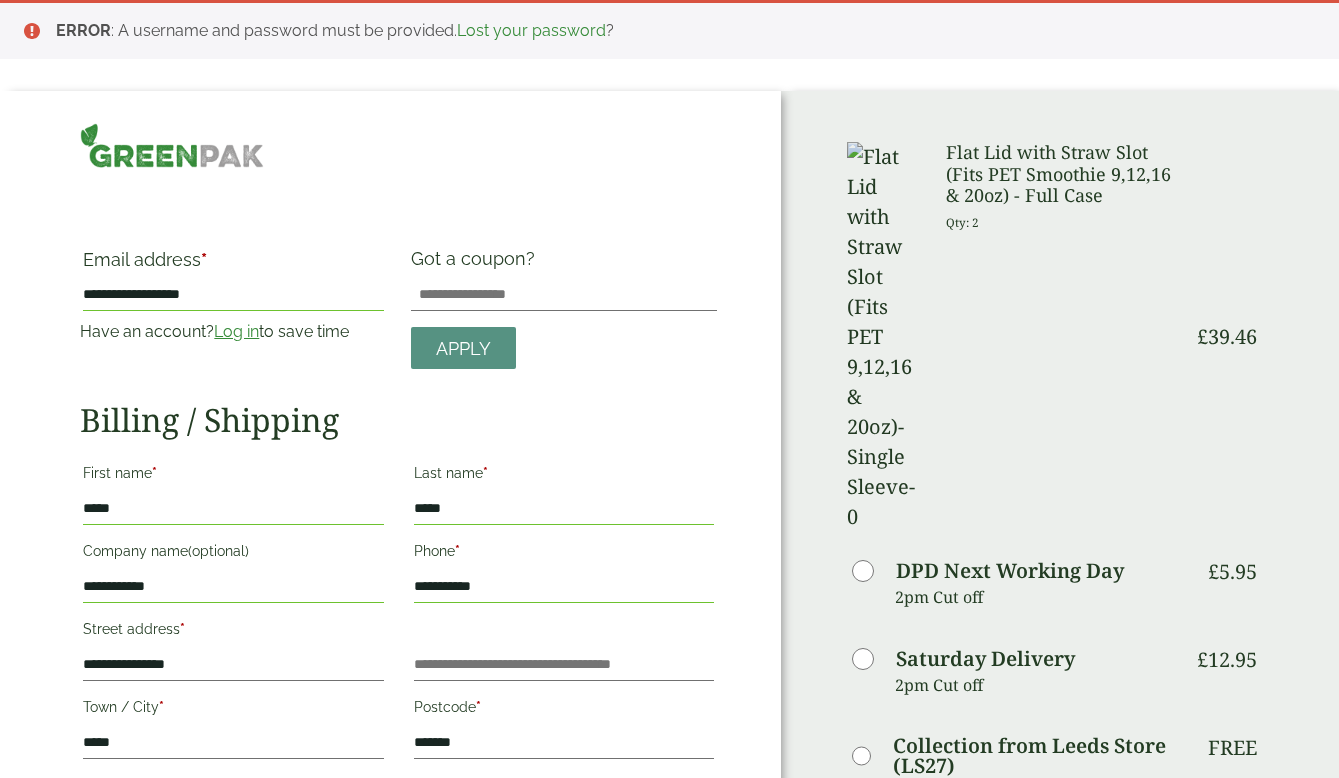 click on "**********" at bounding box center (233, 295) 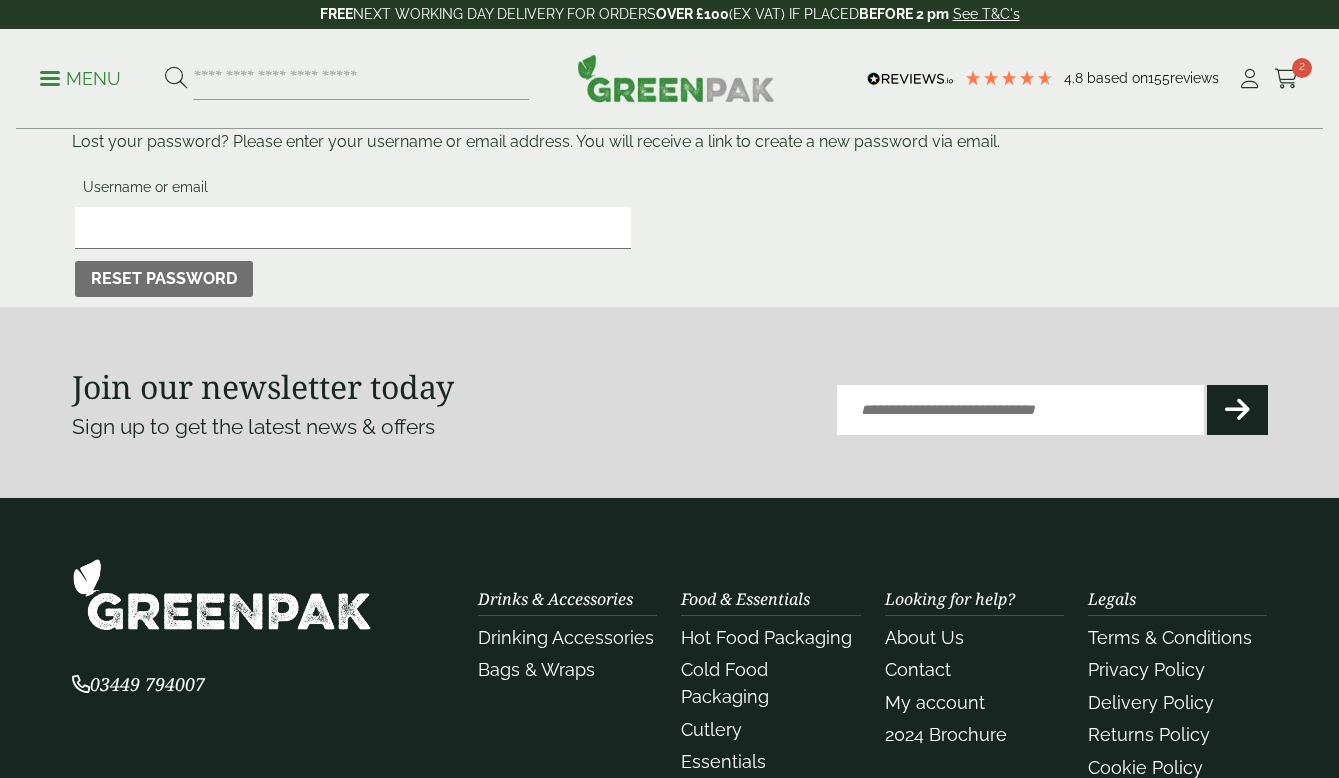 scroll, scrollTop: 0, scrollLeft: 0, axis: both 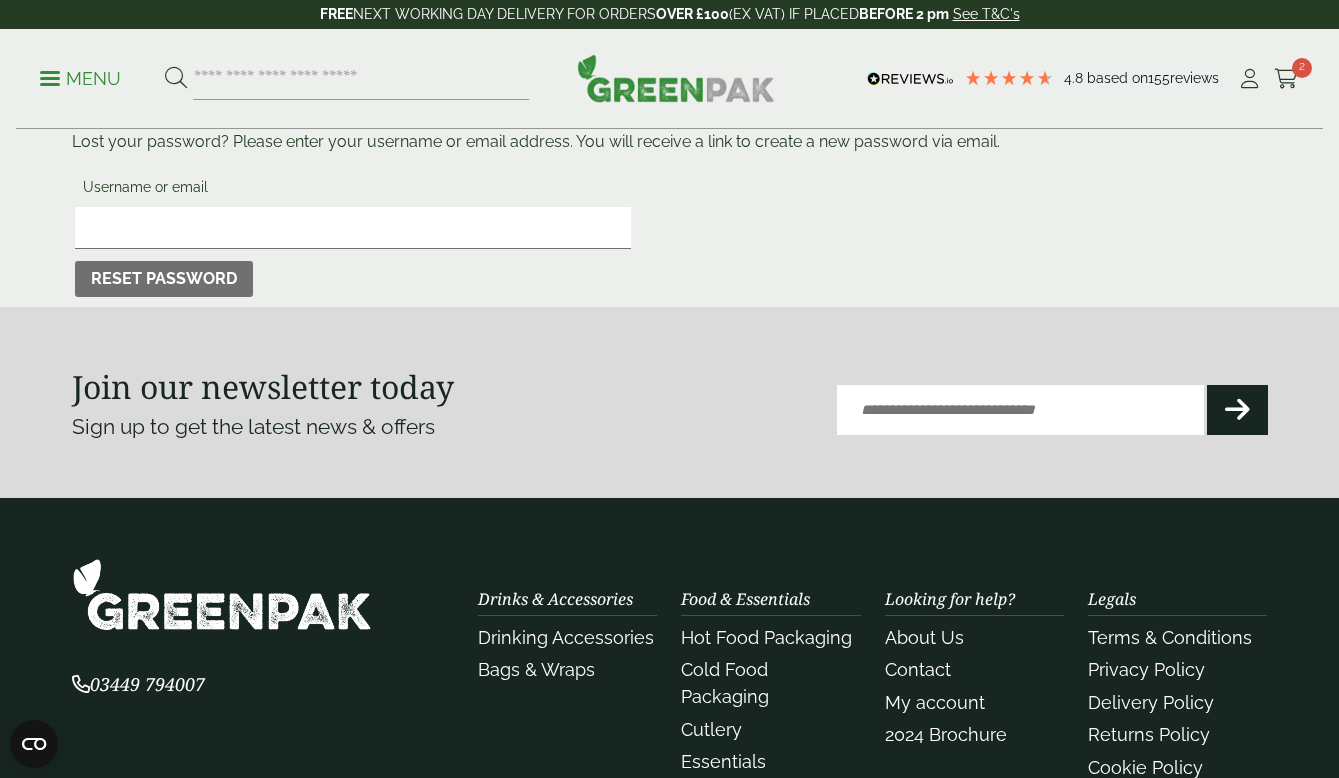 click on "Username or email" at bounding box center [353, 190] 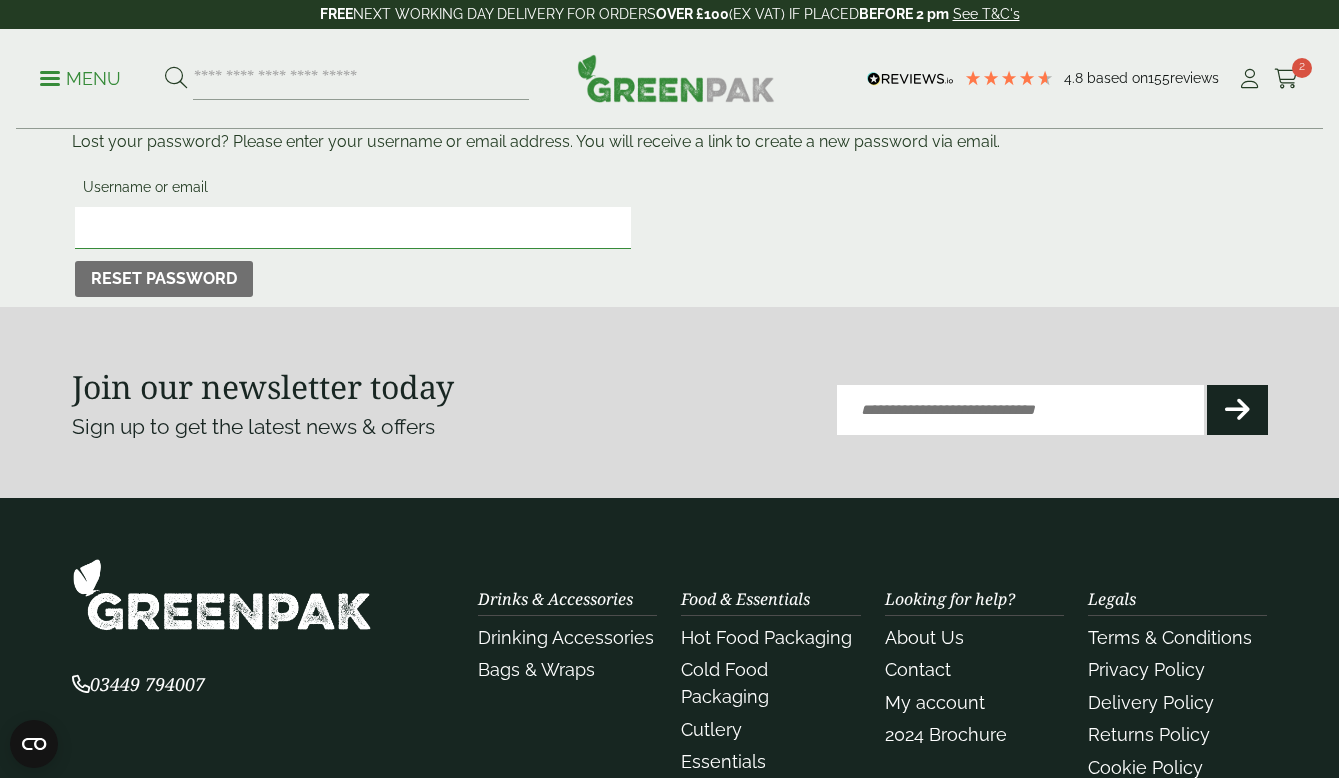 click on "Username or email" at bounding box center (353, 228) 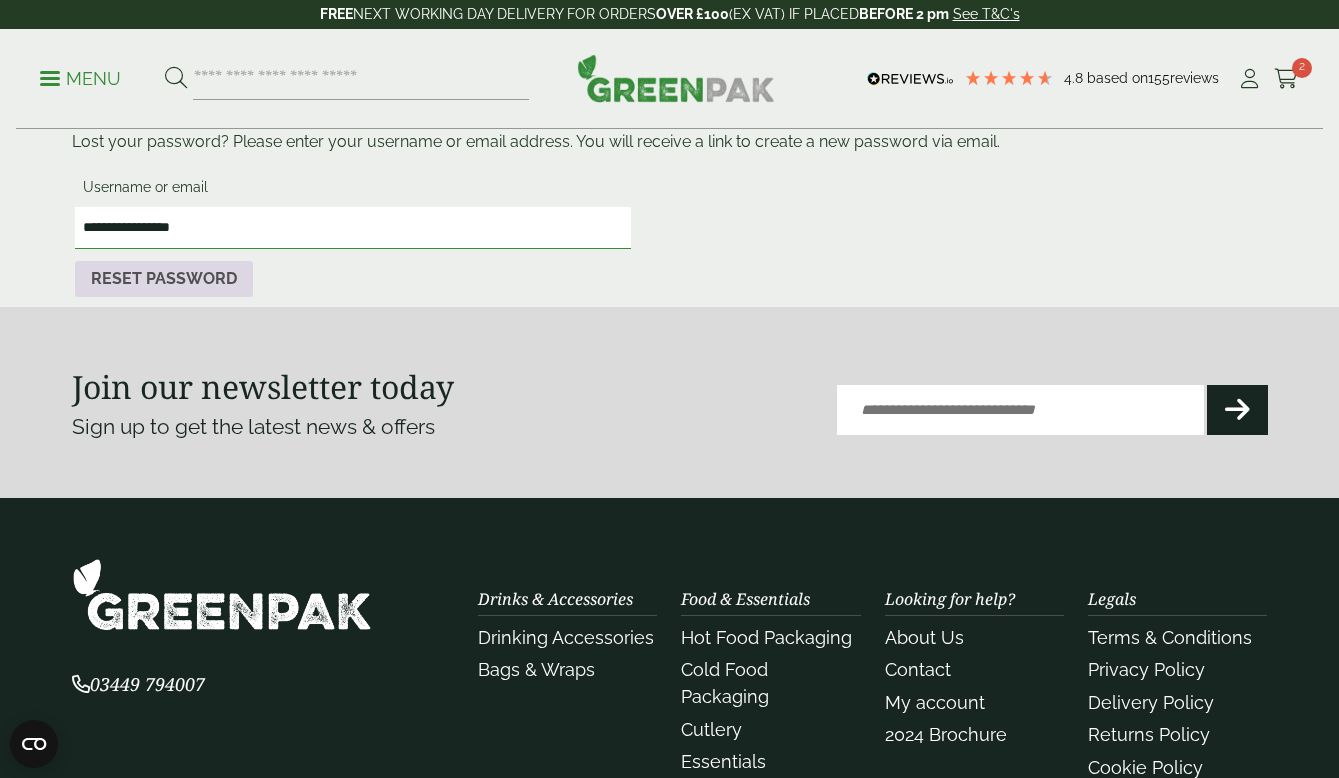 type on "**********" 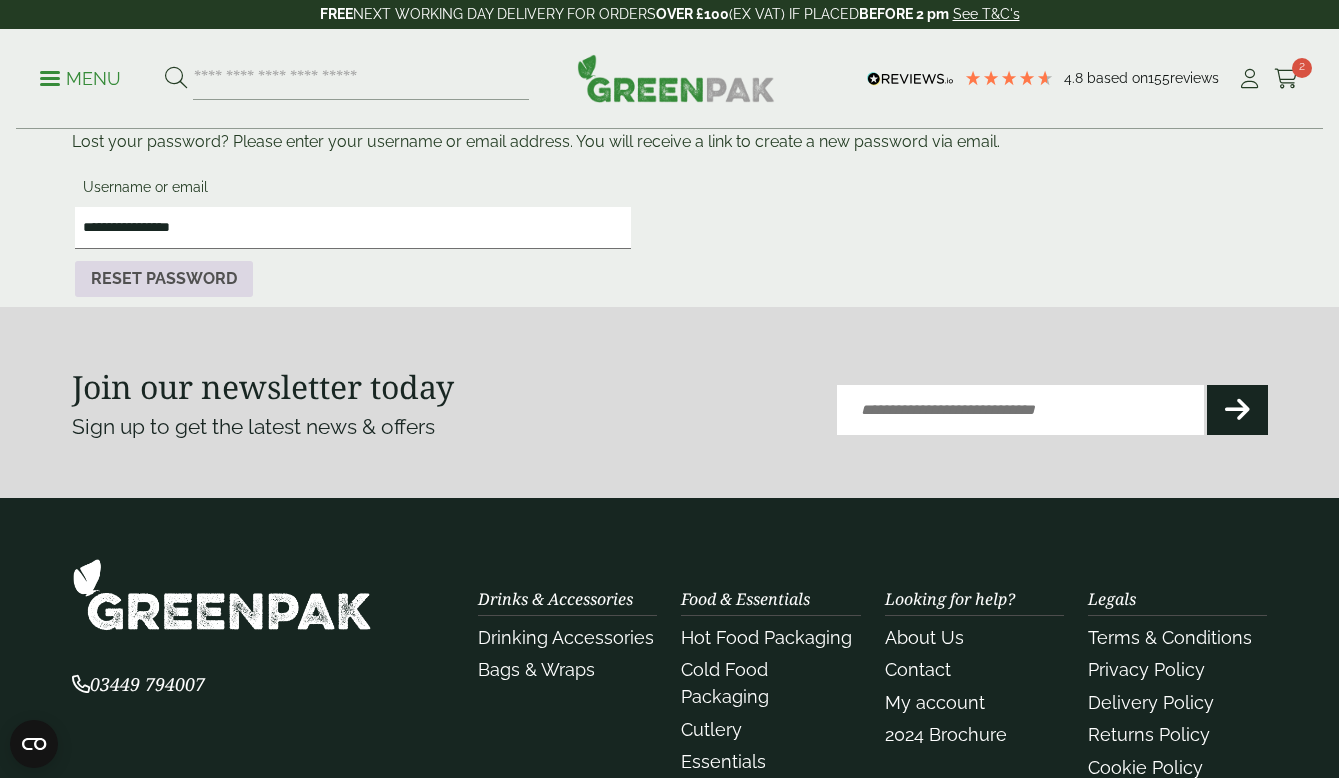 click on "Reset password" at bounding box center [164, 279] 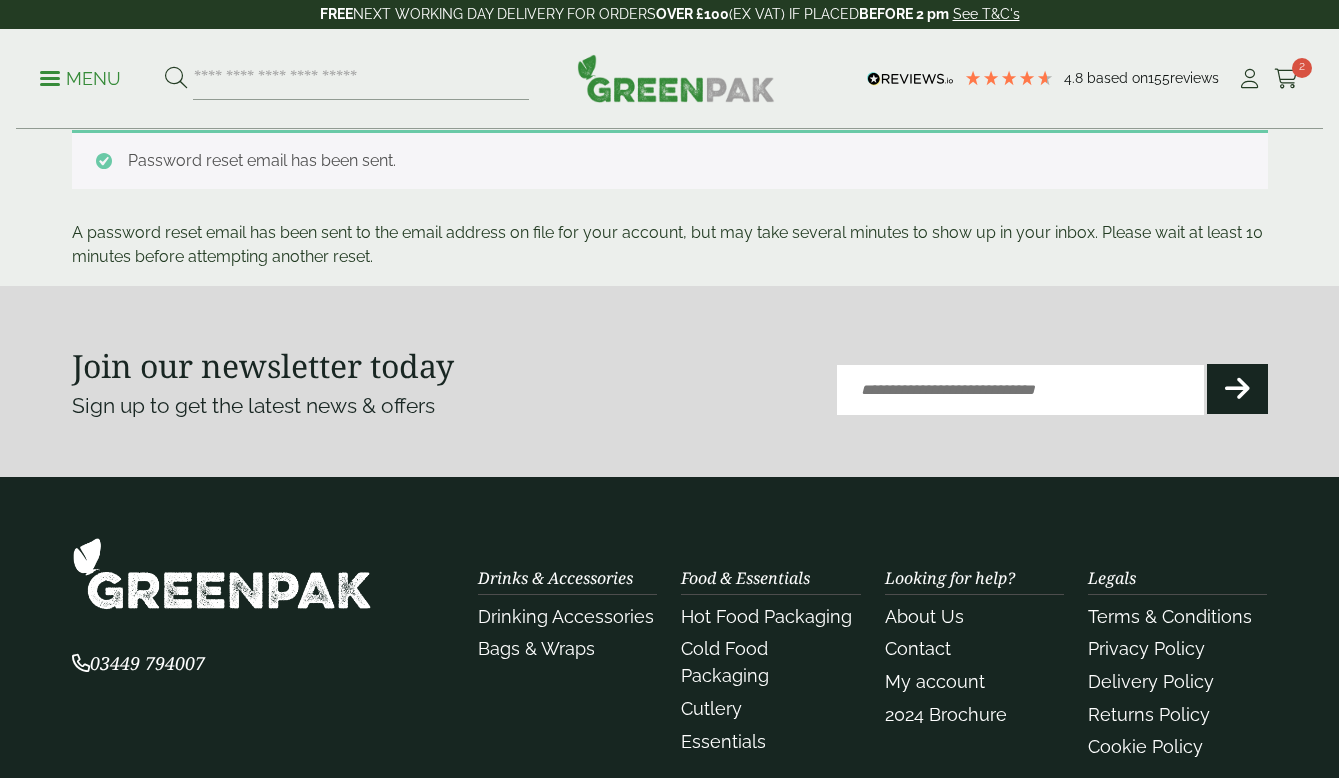 scroll, scrollTop: 0, scrollLeft: 0, axis: both 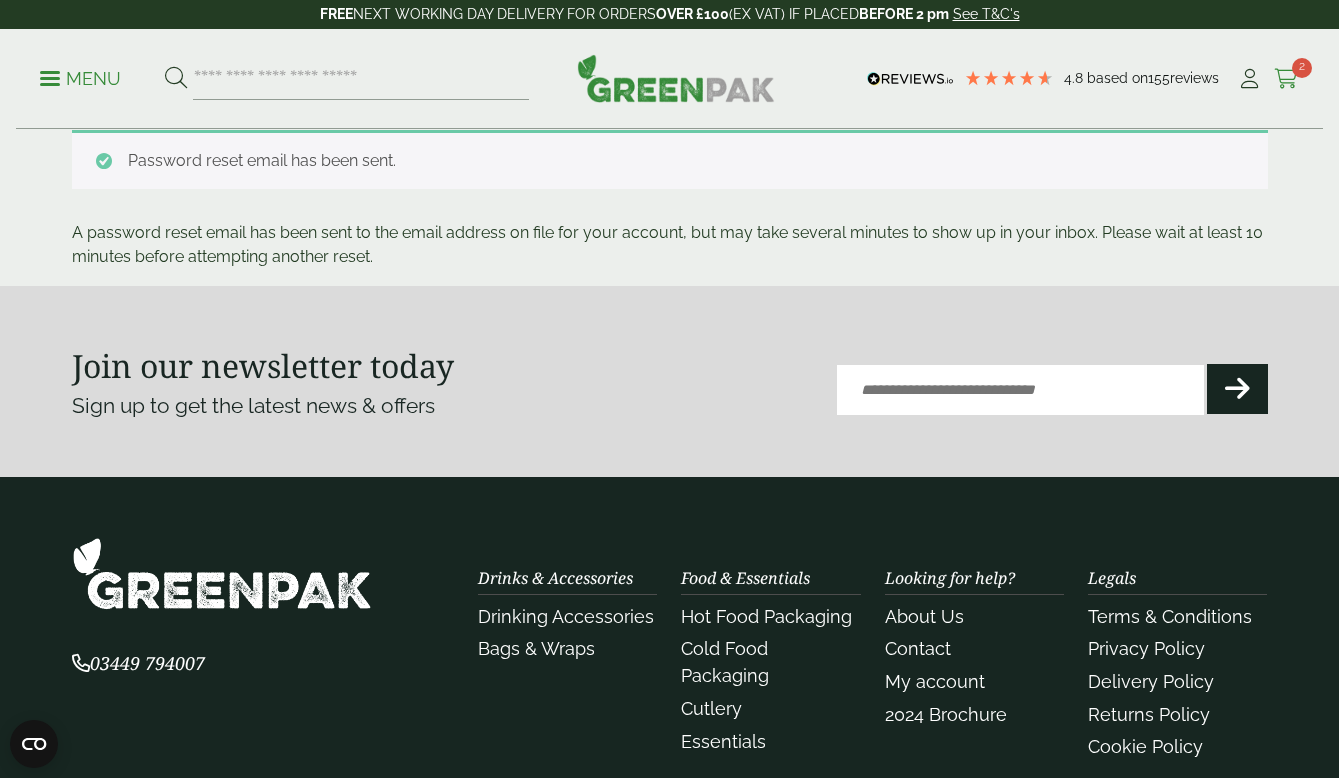 click on "2" at bounding box center (1302, 68) 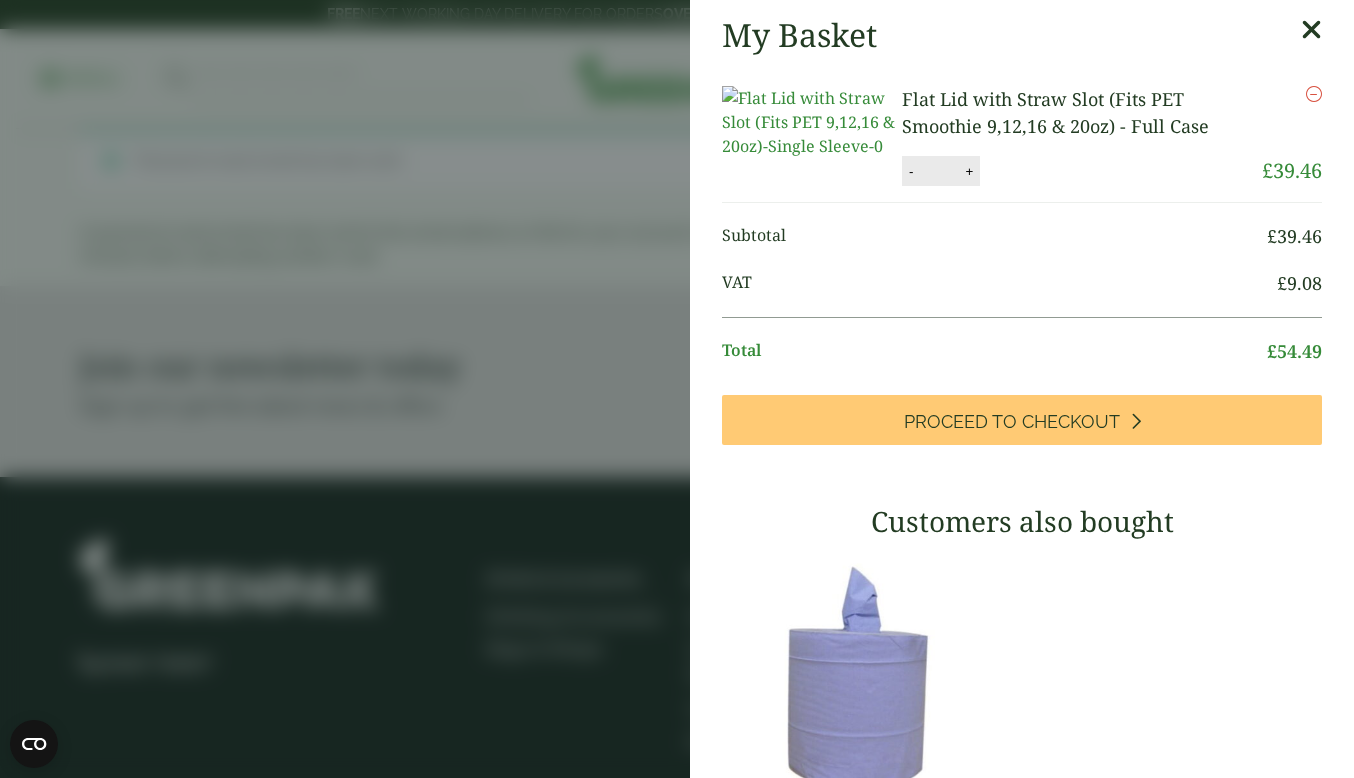 click at bounding box center (1311, 30) 